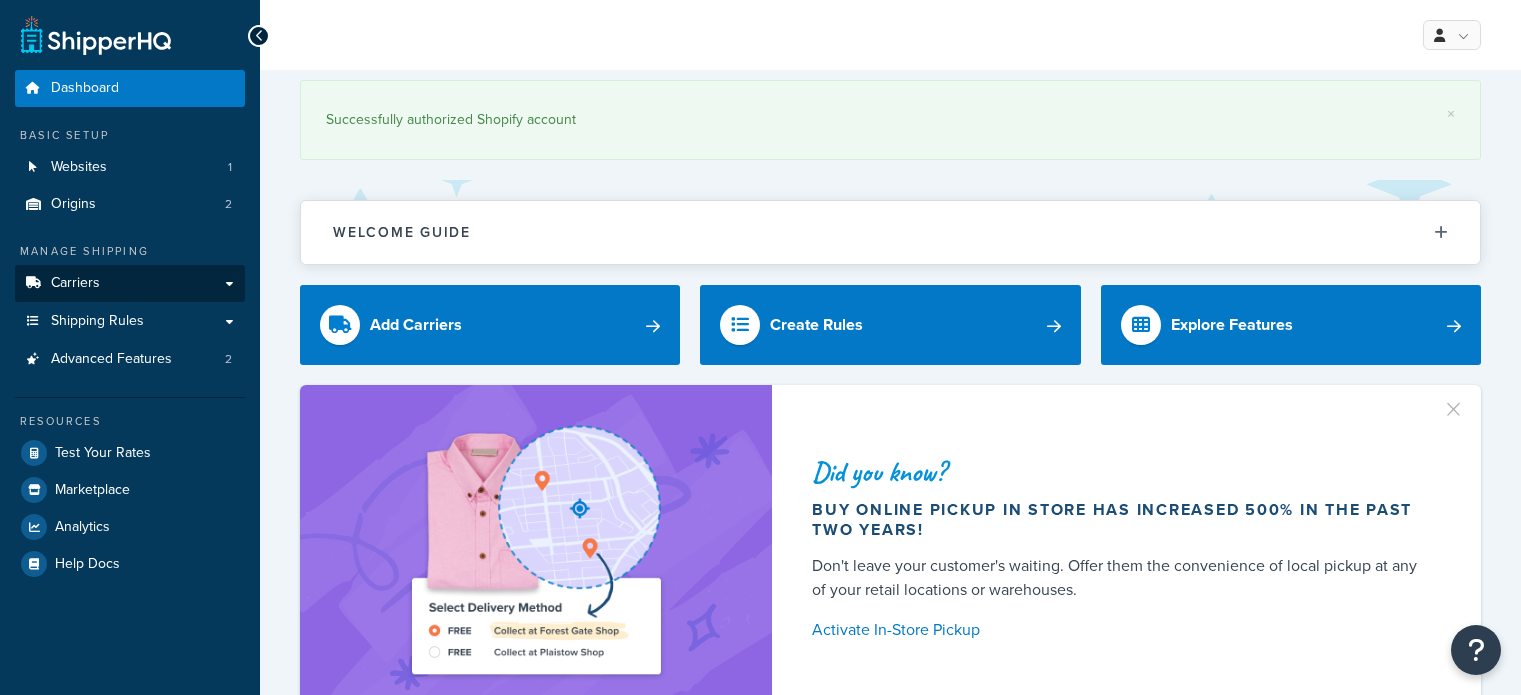 scroll, scrollTop: 0, scrollLeft: 0, axis: both 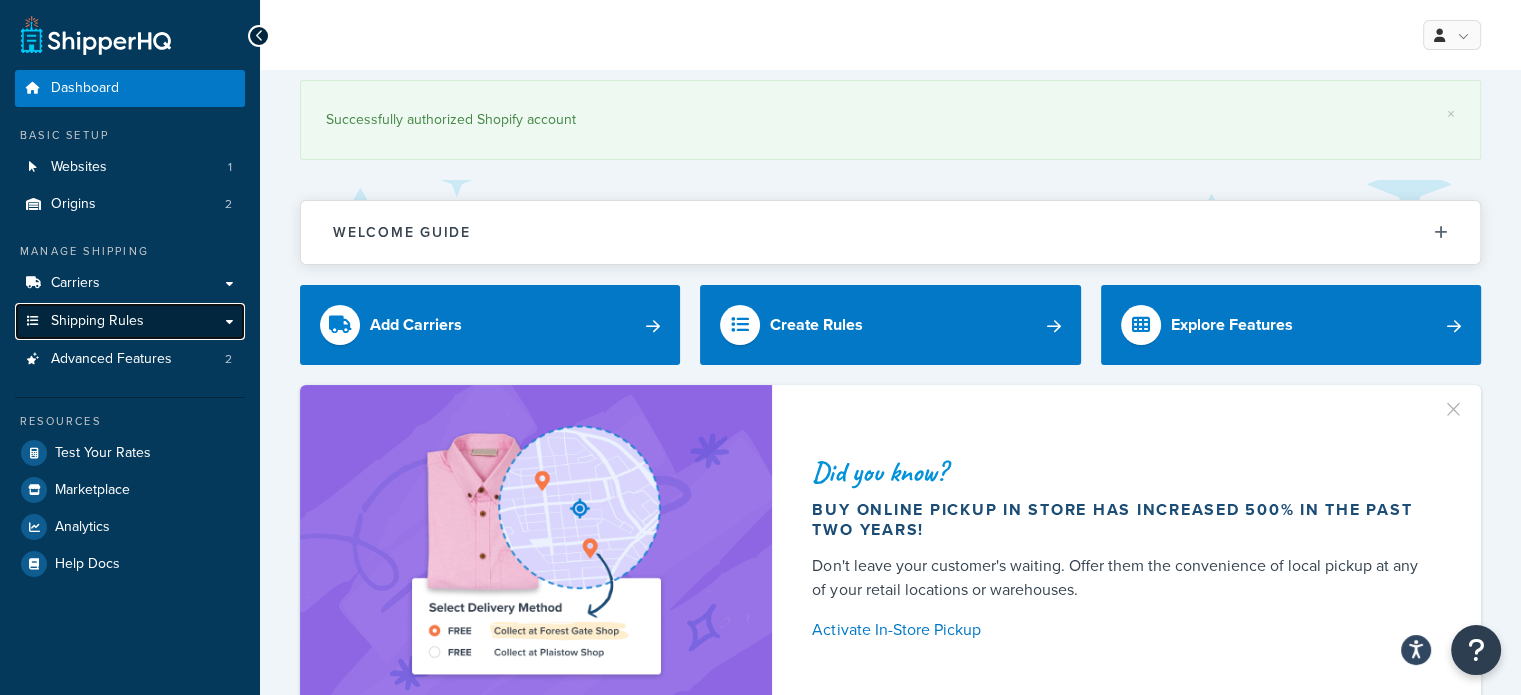 click on "Shipping Rules" at bounding box center (97, 321) 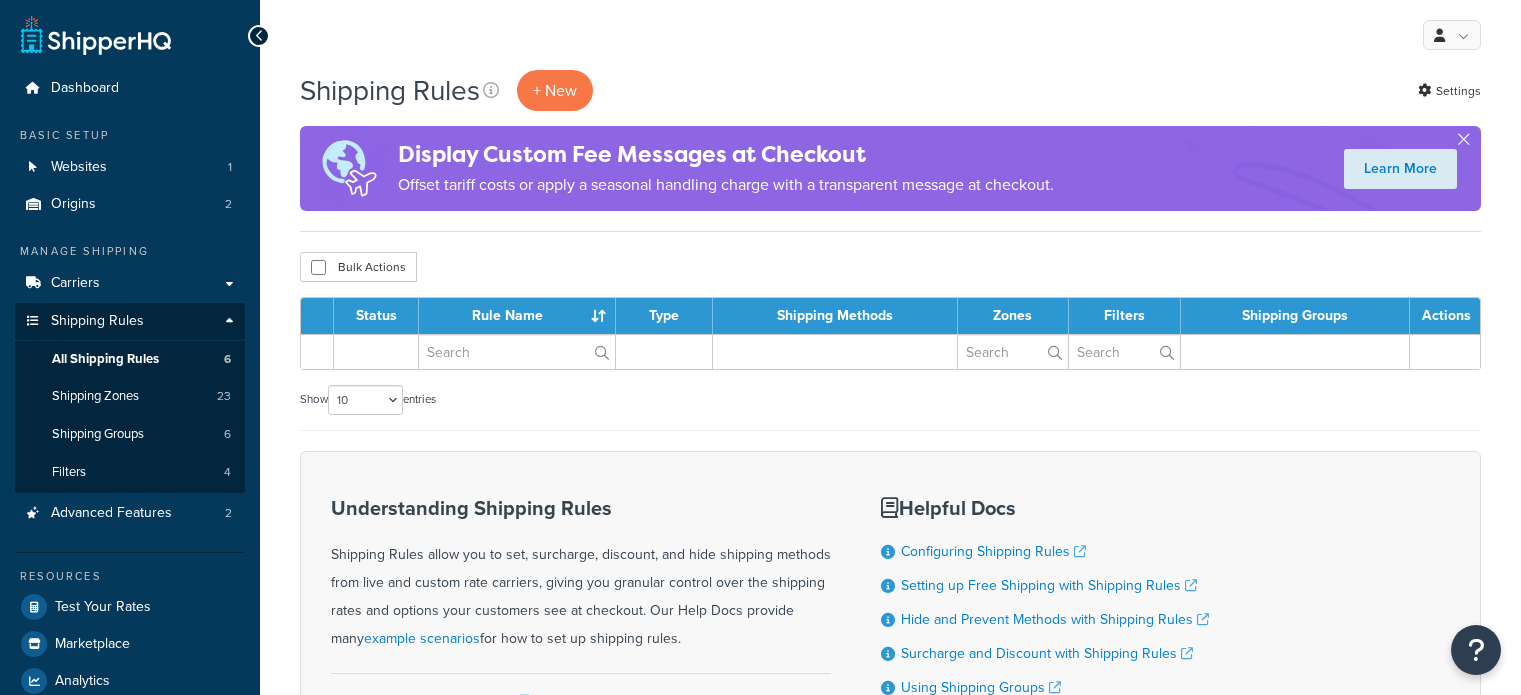 scroll, scrollTop: 0, scrollLeft: 0, axis: both 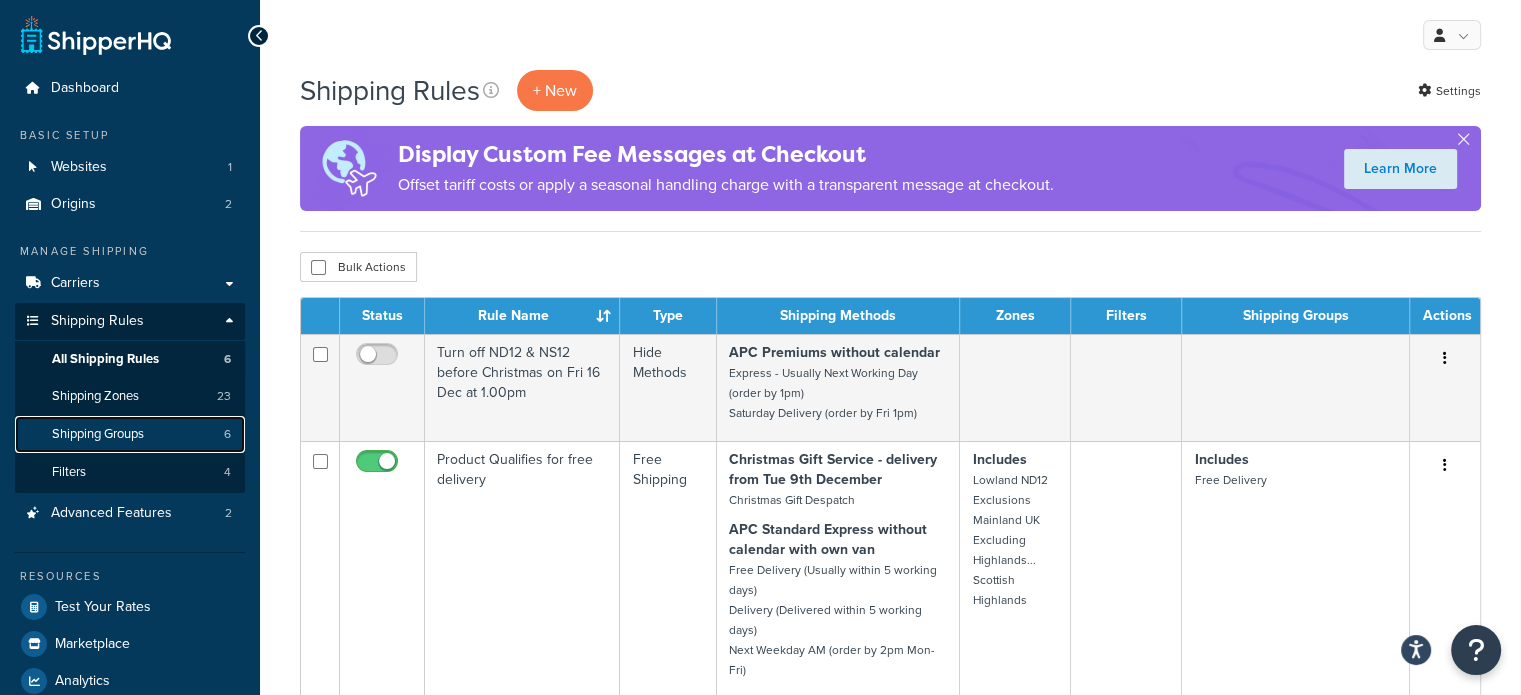 click on "Shipping Groups" at bounding box center (98, 434) 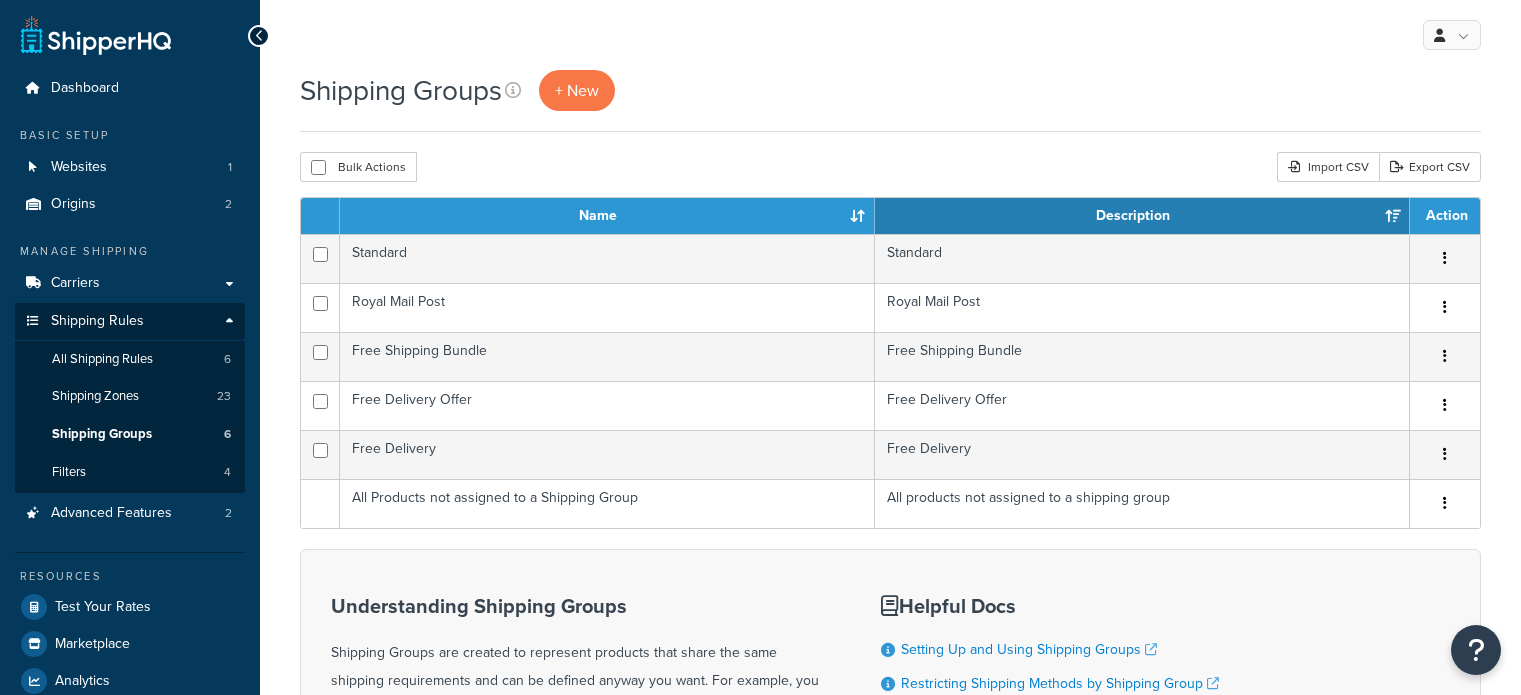 scroll, scrollTop: 0, scrollLeft: 0, axis: both 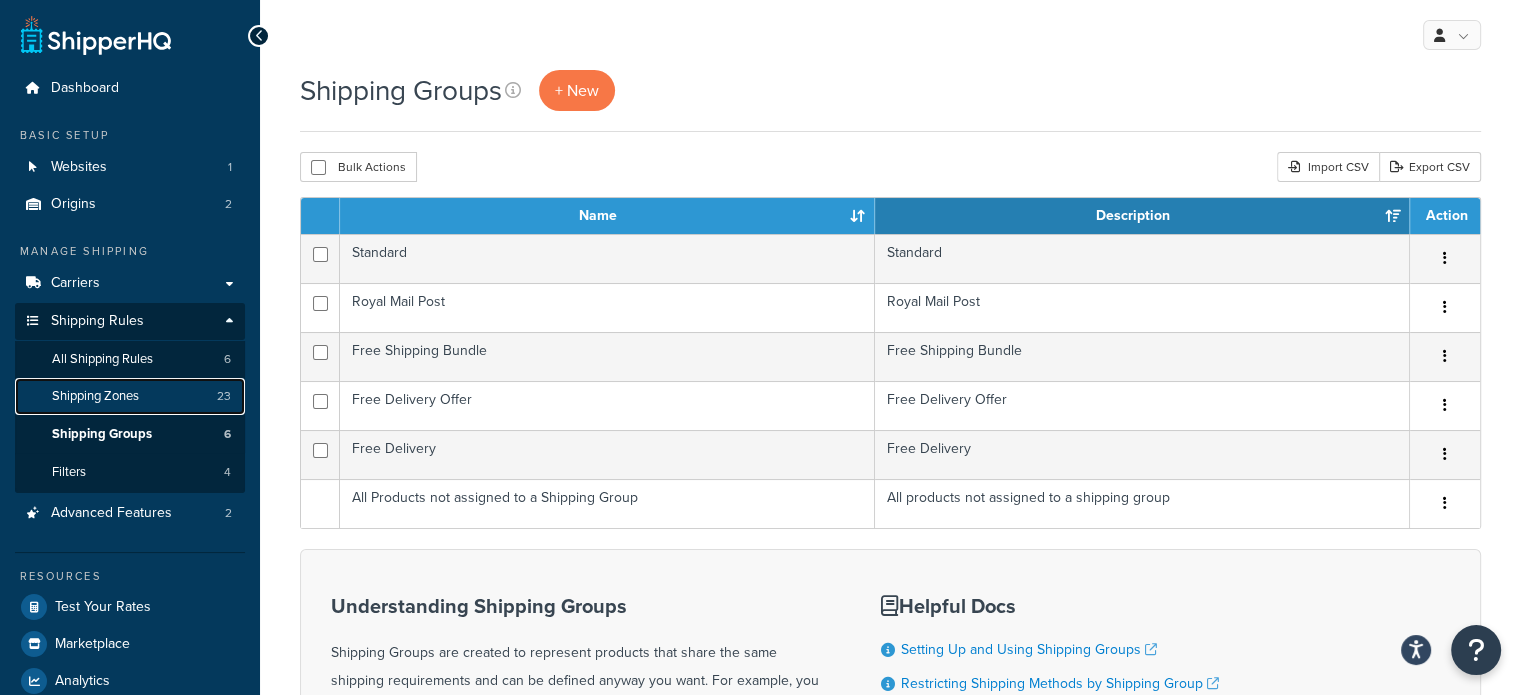 click on "Shipping Zones" at bounding box center (95, 396) 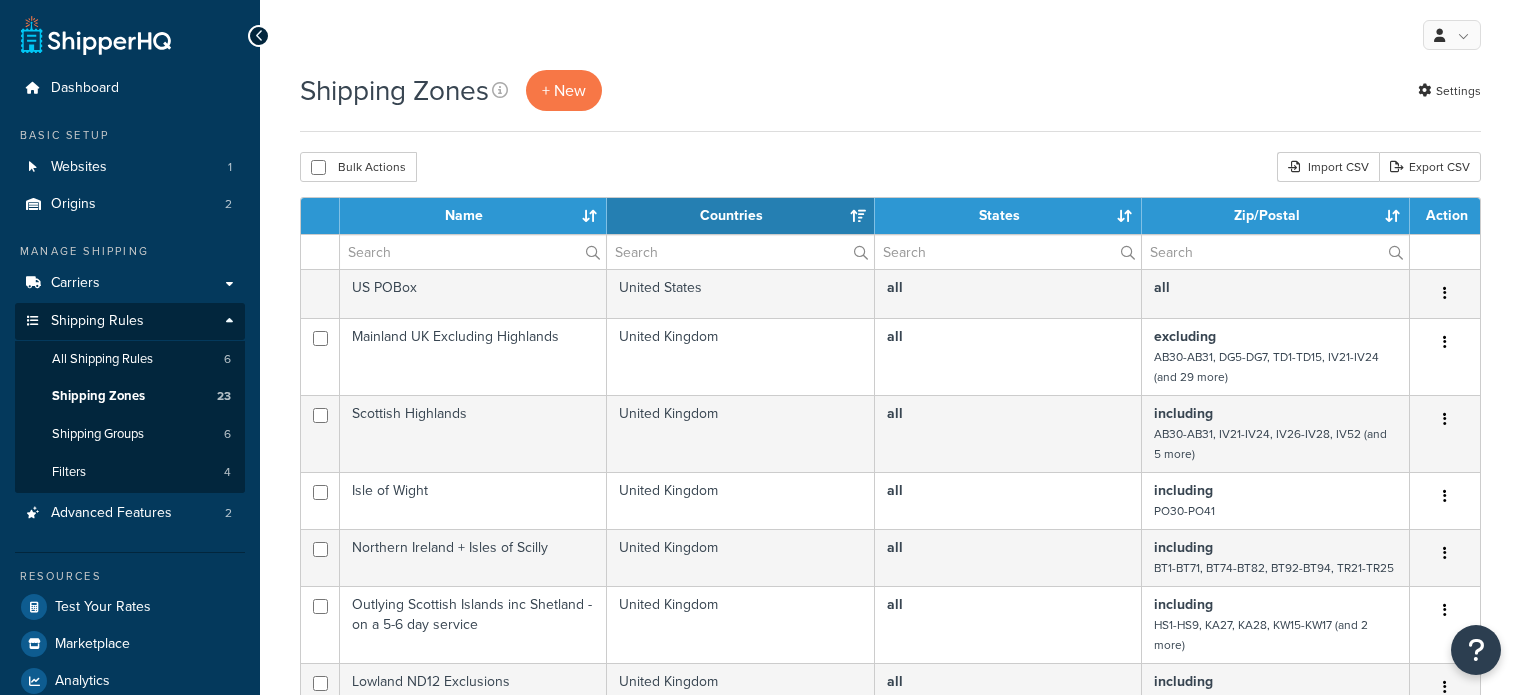 select on "15" 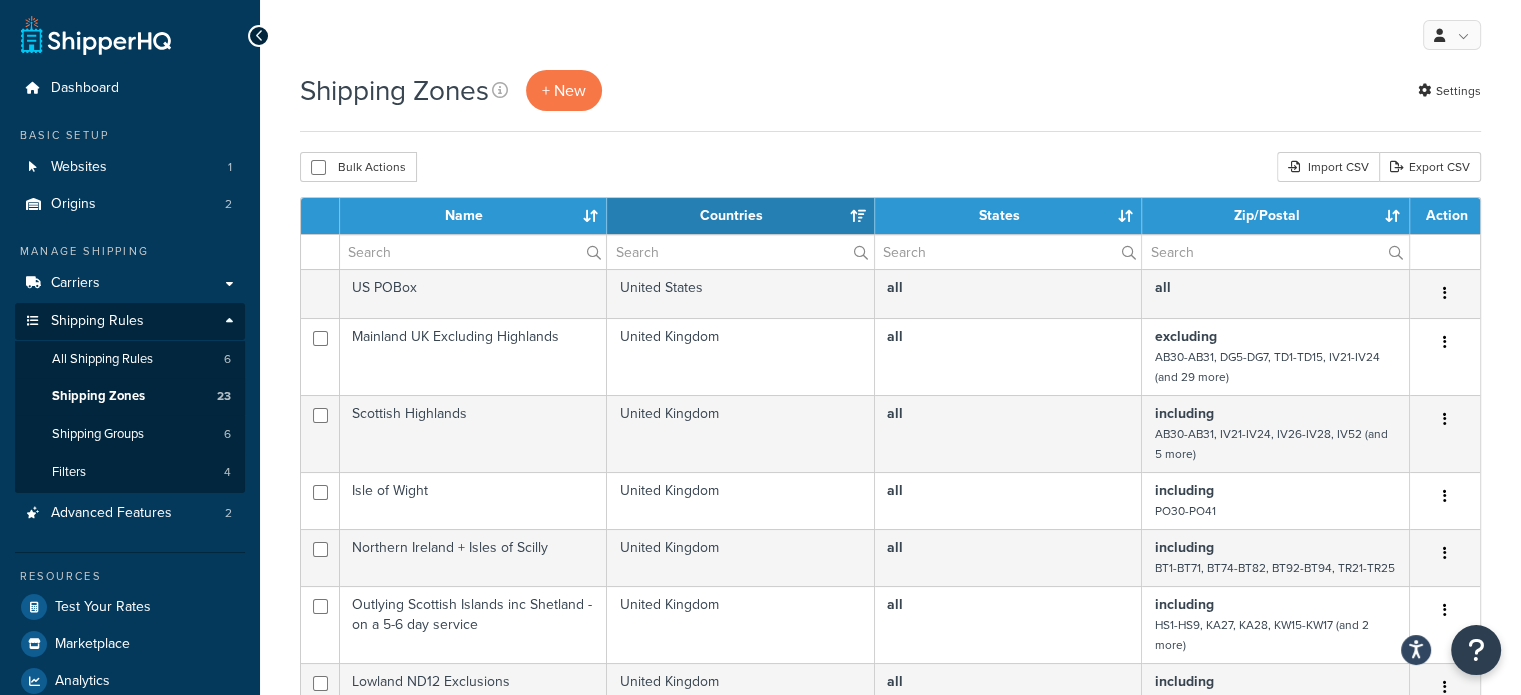 scroll, scrollTop: 0, scrollLeft: 0, axis: both 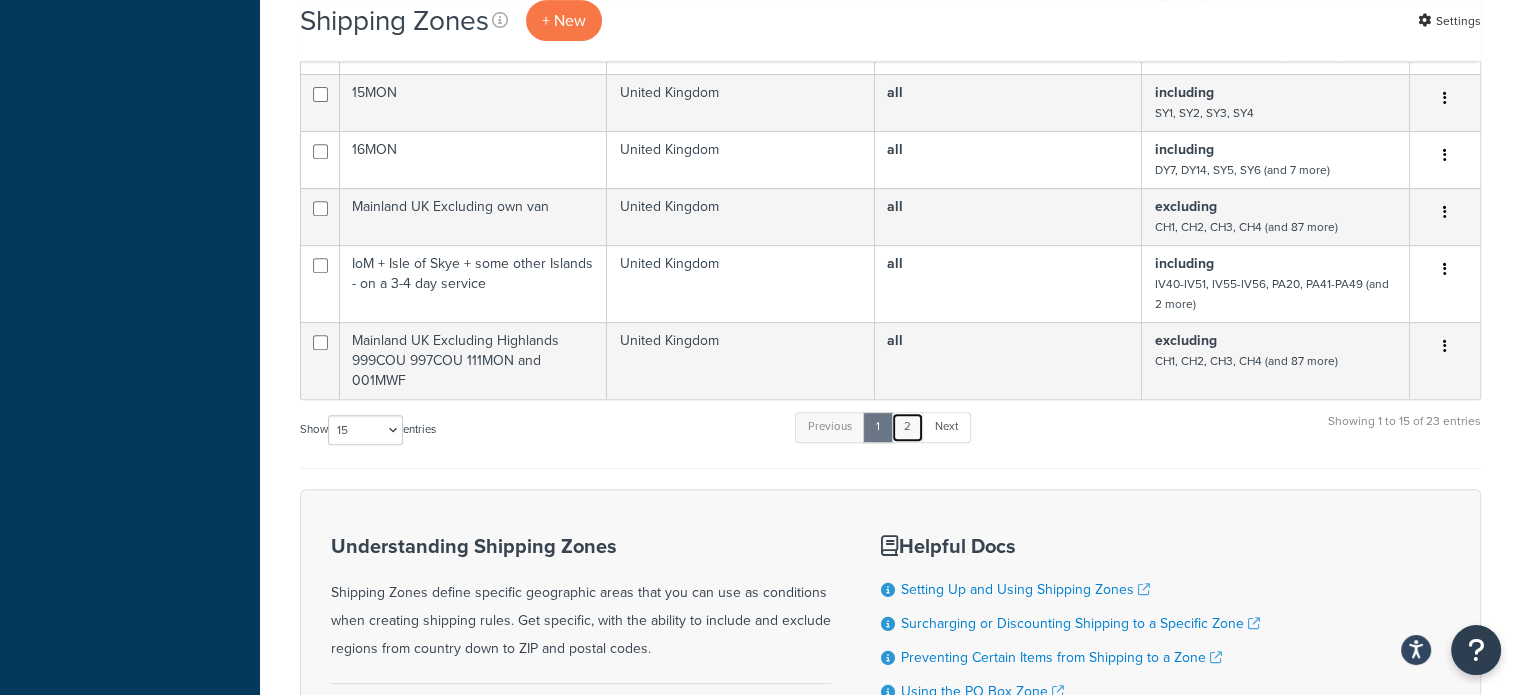 click on "2" at bounding box center (907, 427) 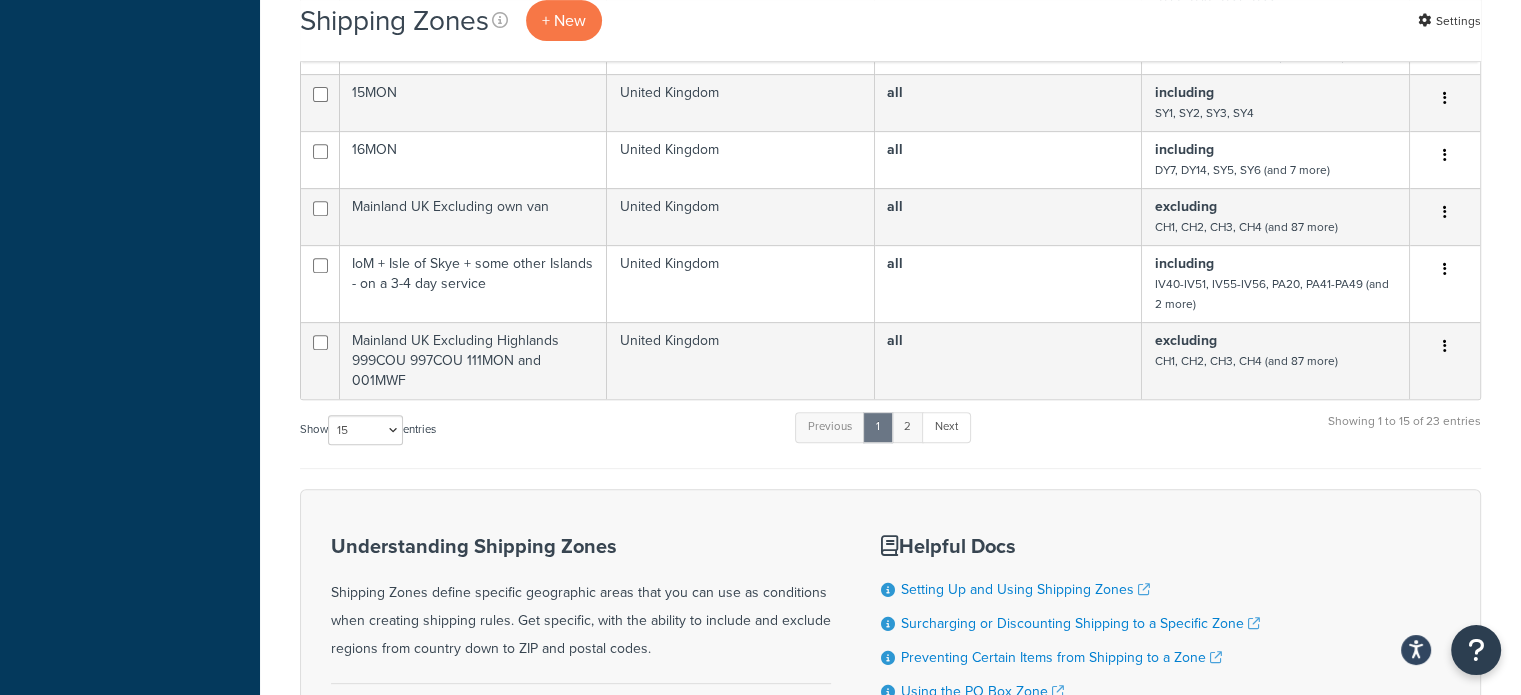 scroll, scrollTop: 527, scrollLeft: 0, axis: vertical 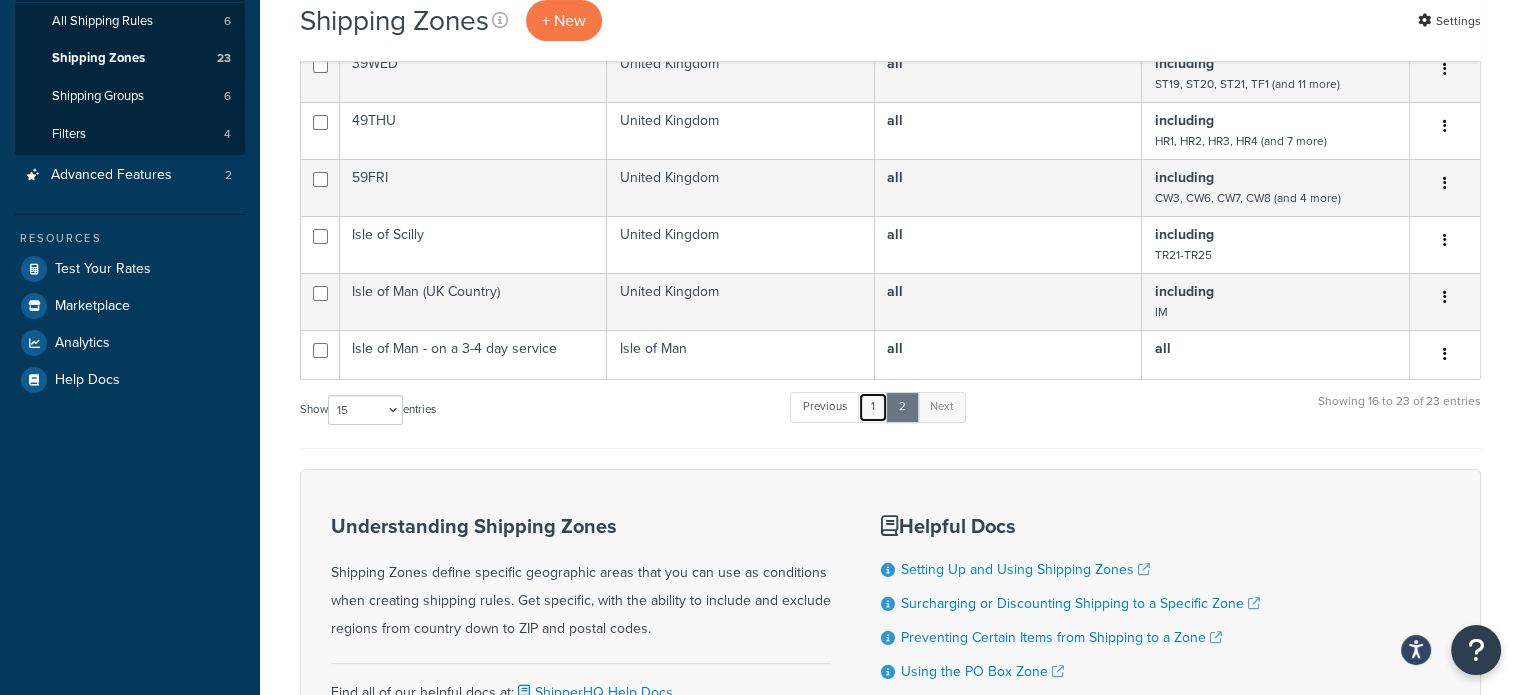 click on "1" at bounding box center (873, 407) 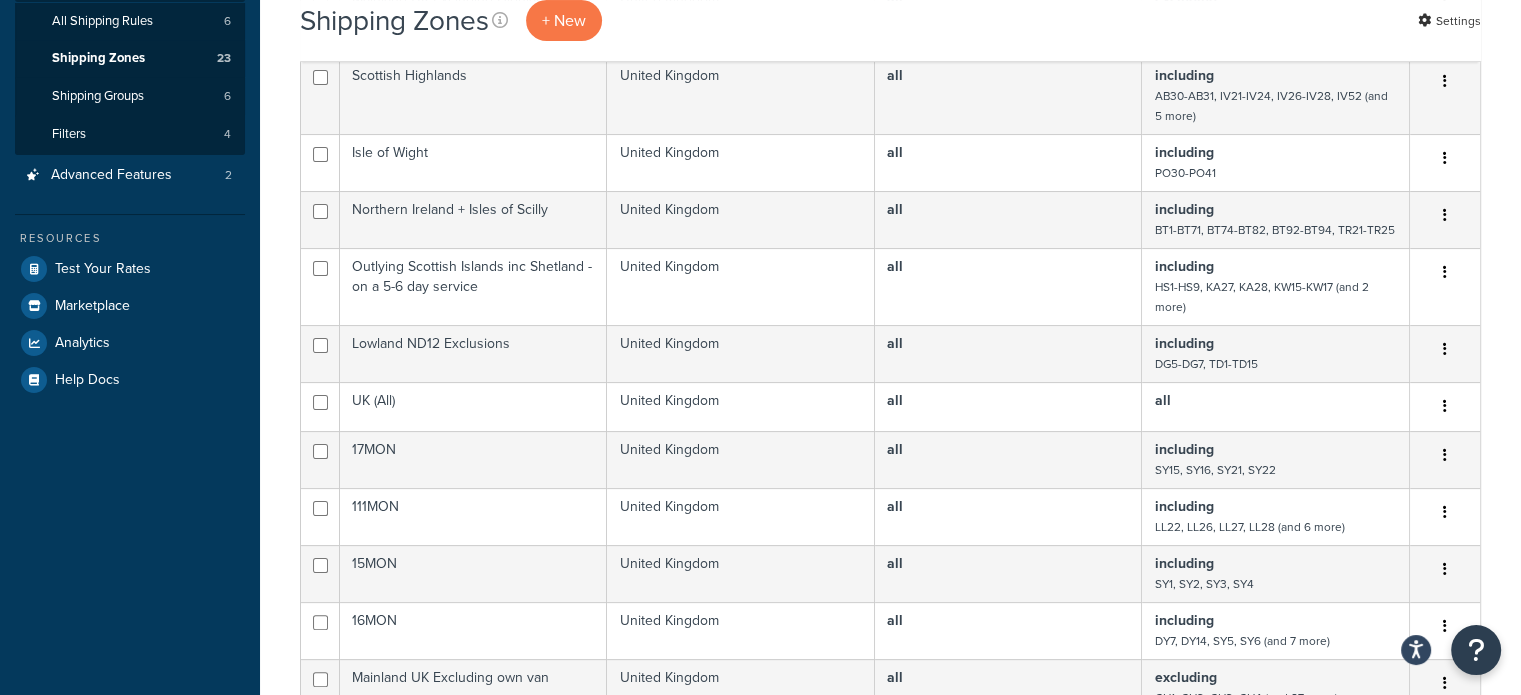 scroll, scrollTop: 885, scrollLeft: 0, axis: vertical 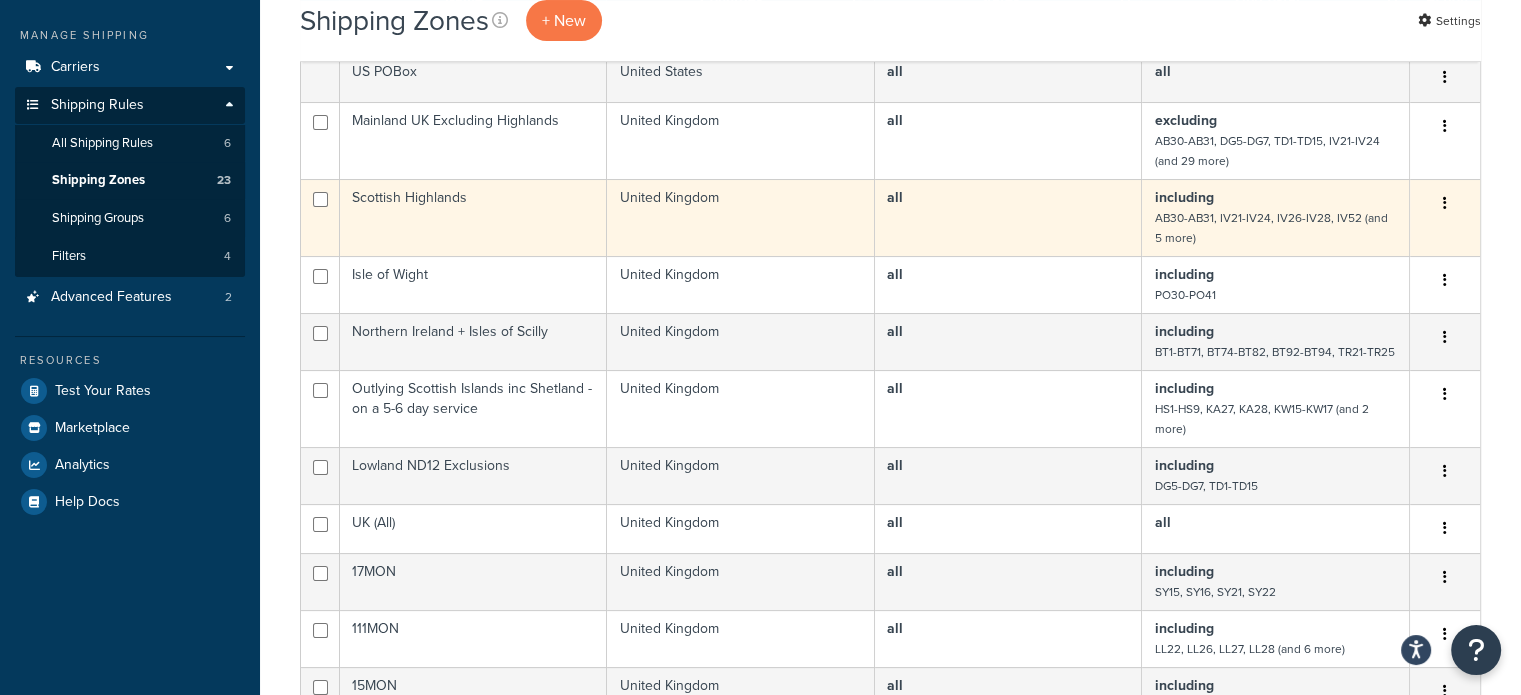 click on "Scottish Highlands" at bounding box center (473, 217) 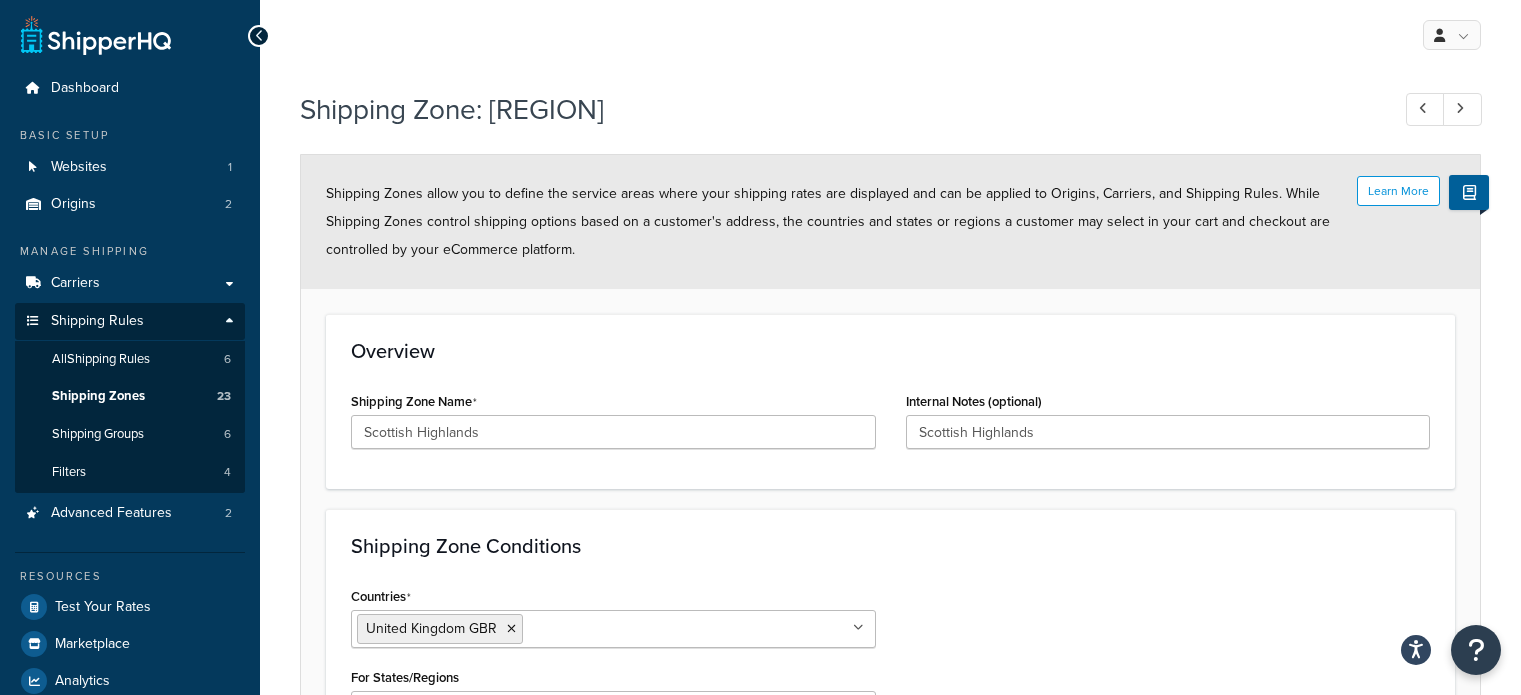 select on "including" 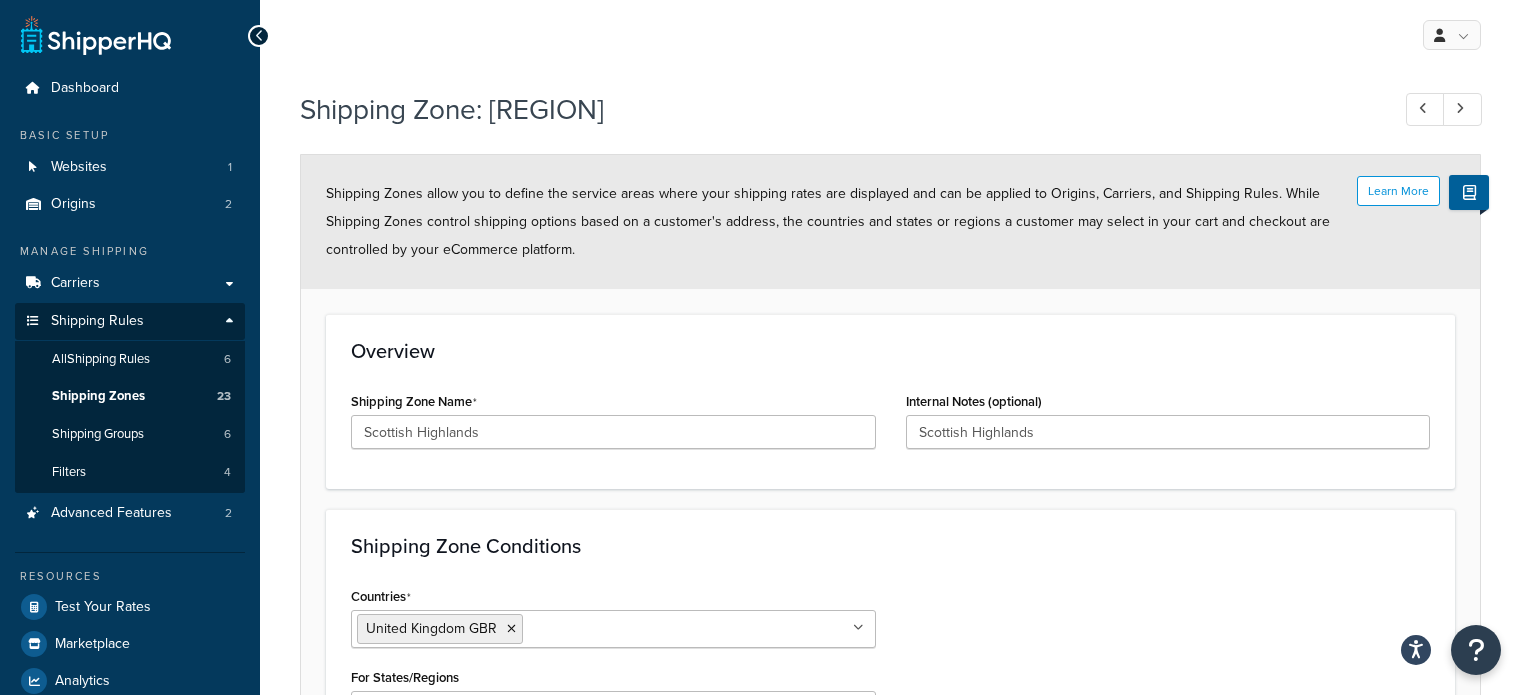 scroll, scrollTop: 0, scrollLeft: 0, axis: both 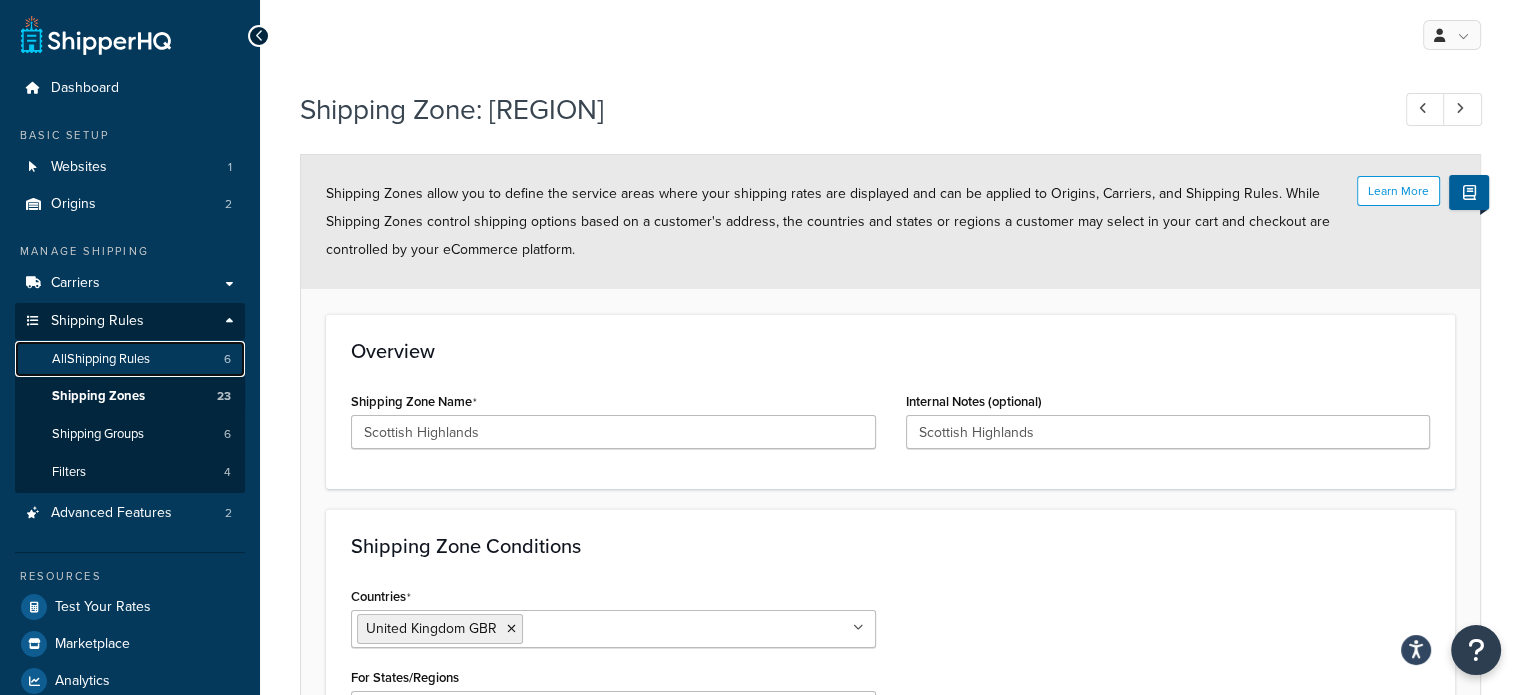 click on "All  Shipping Rules" at bounding box center [101, 359] 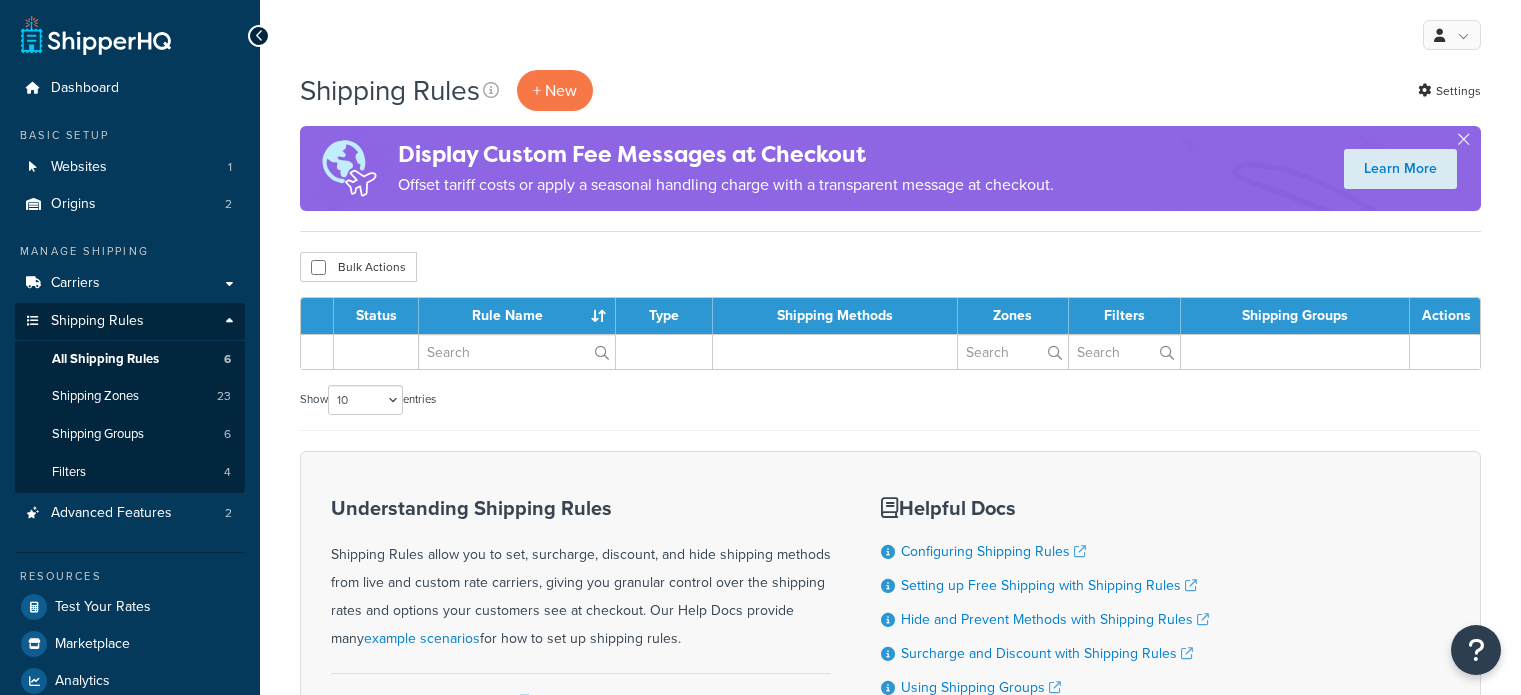 scroll, scrollTop: 0, scrollLeft: 0, axis: both 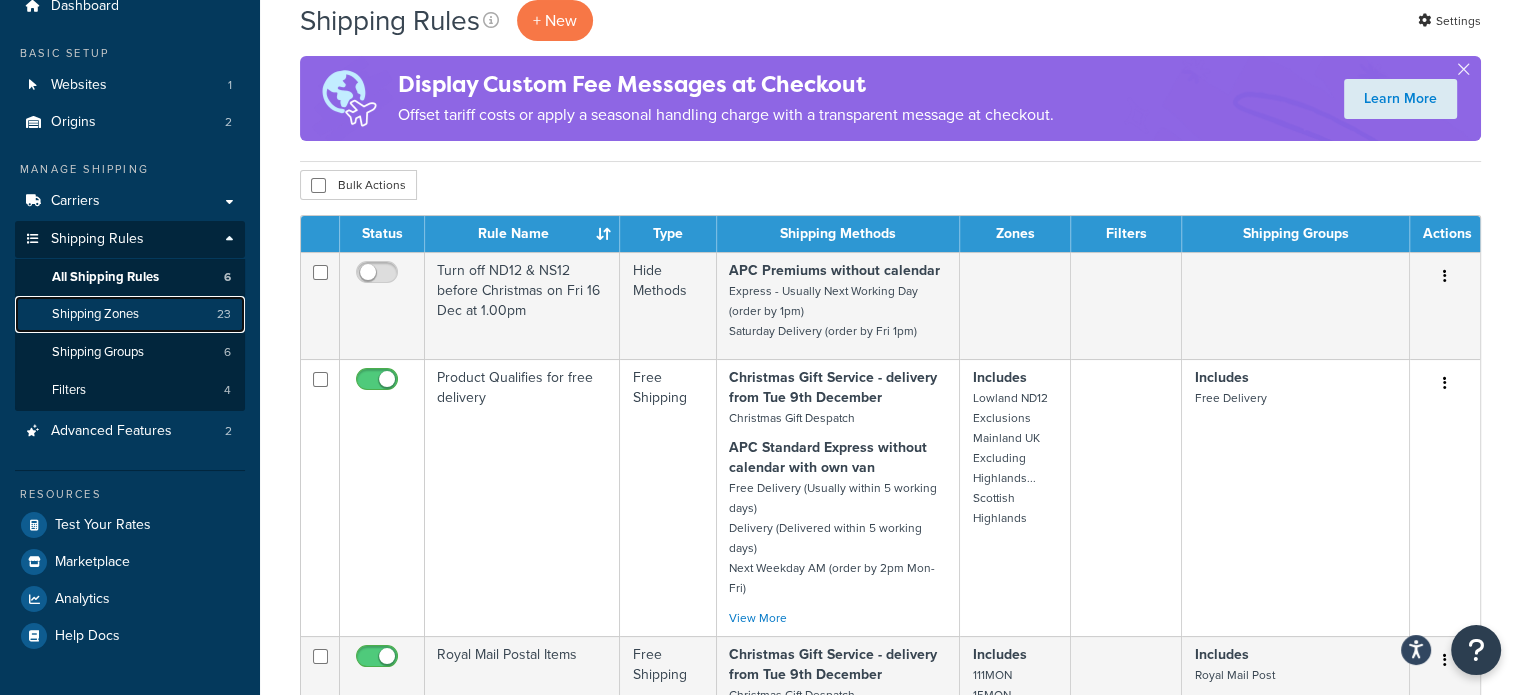 click on "Shipping Zones" at bounding box center (95, 314) 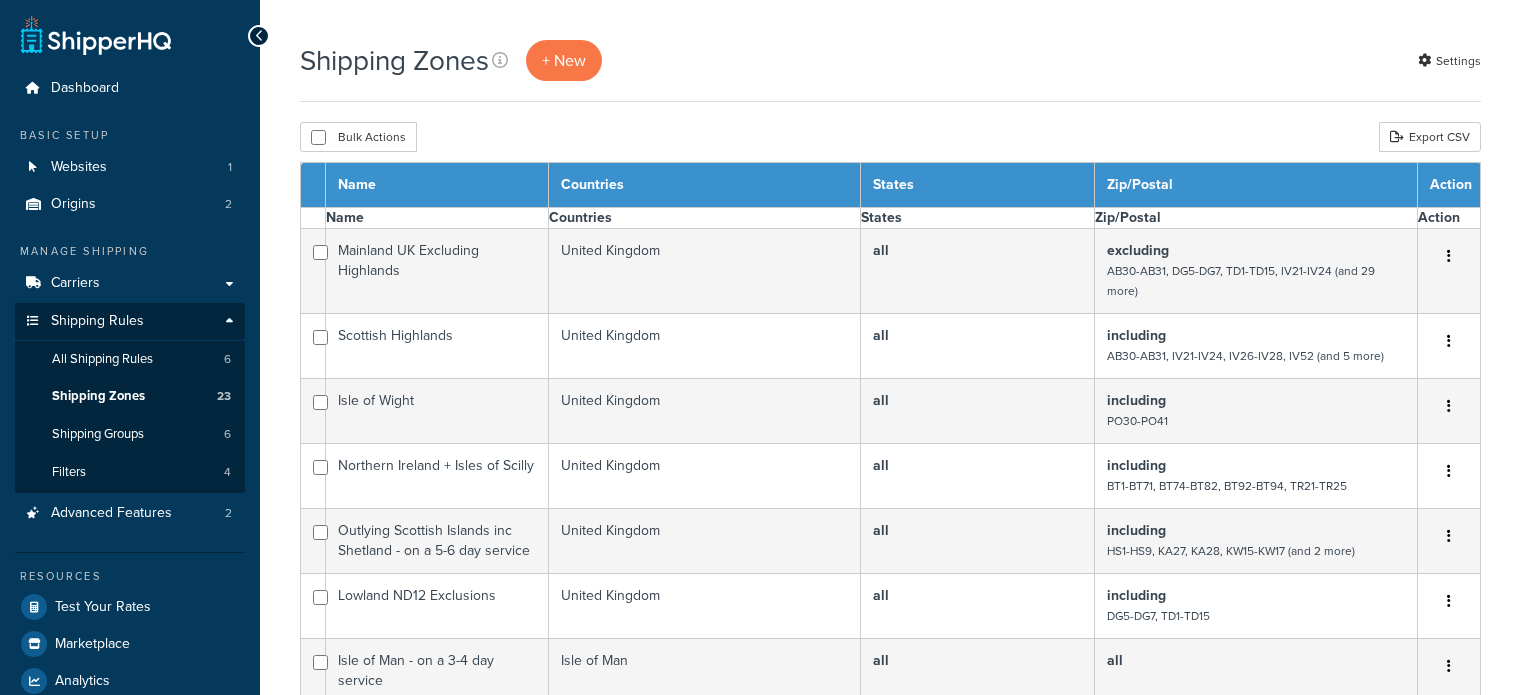 scroll, scrollTop: 0, scrollLeft: 0, axis: both 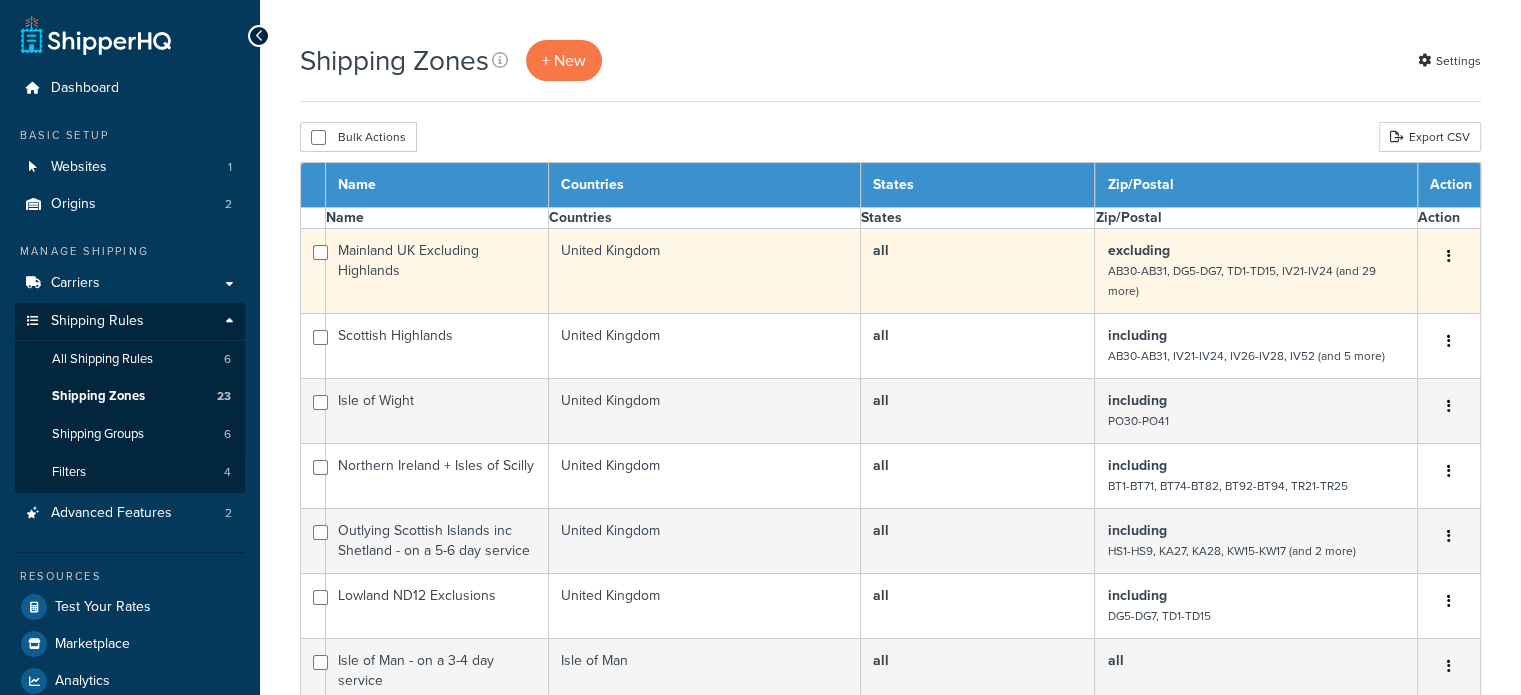 select on "15" 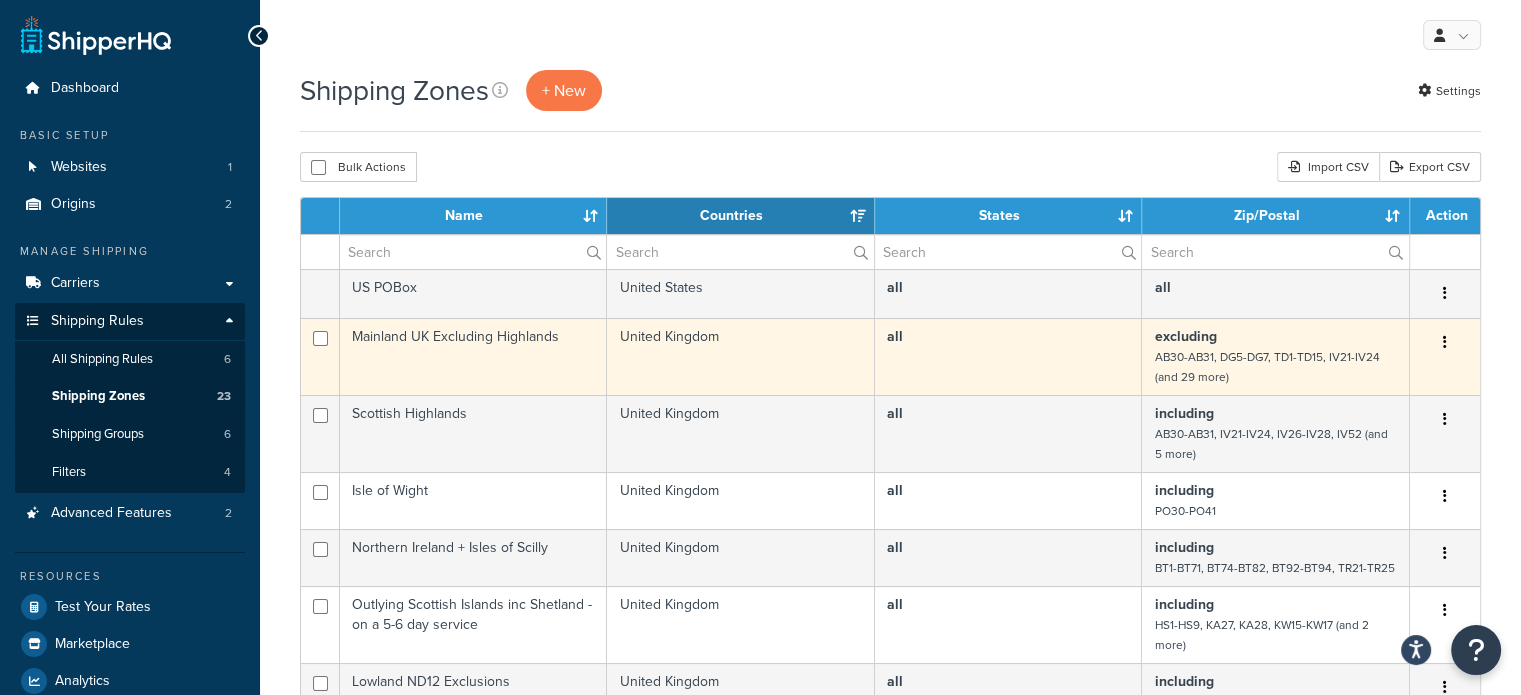 scroll, scrollTop: 0, scrollLeft: 0, axis: both 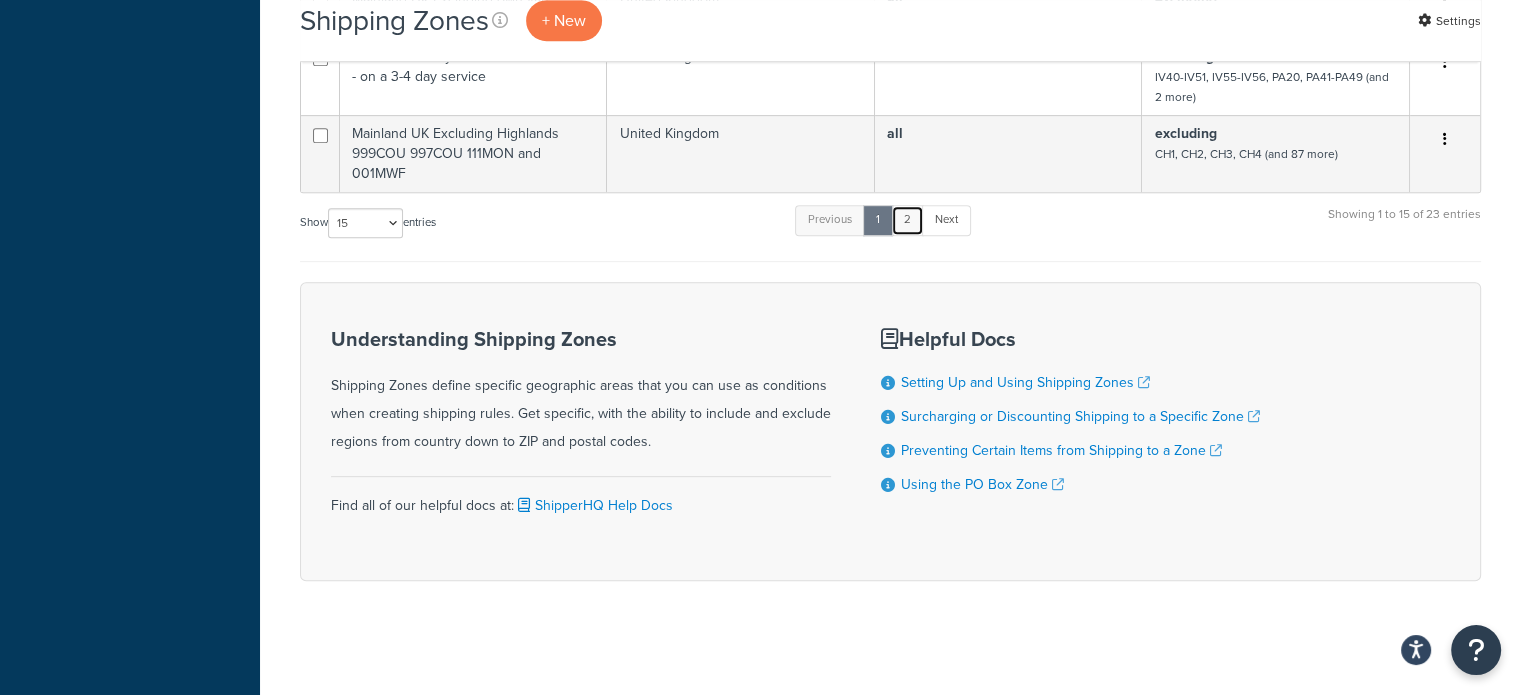 click on "2" at bounding box center (907, 220) 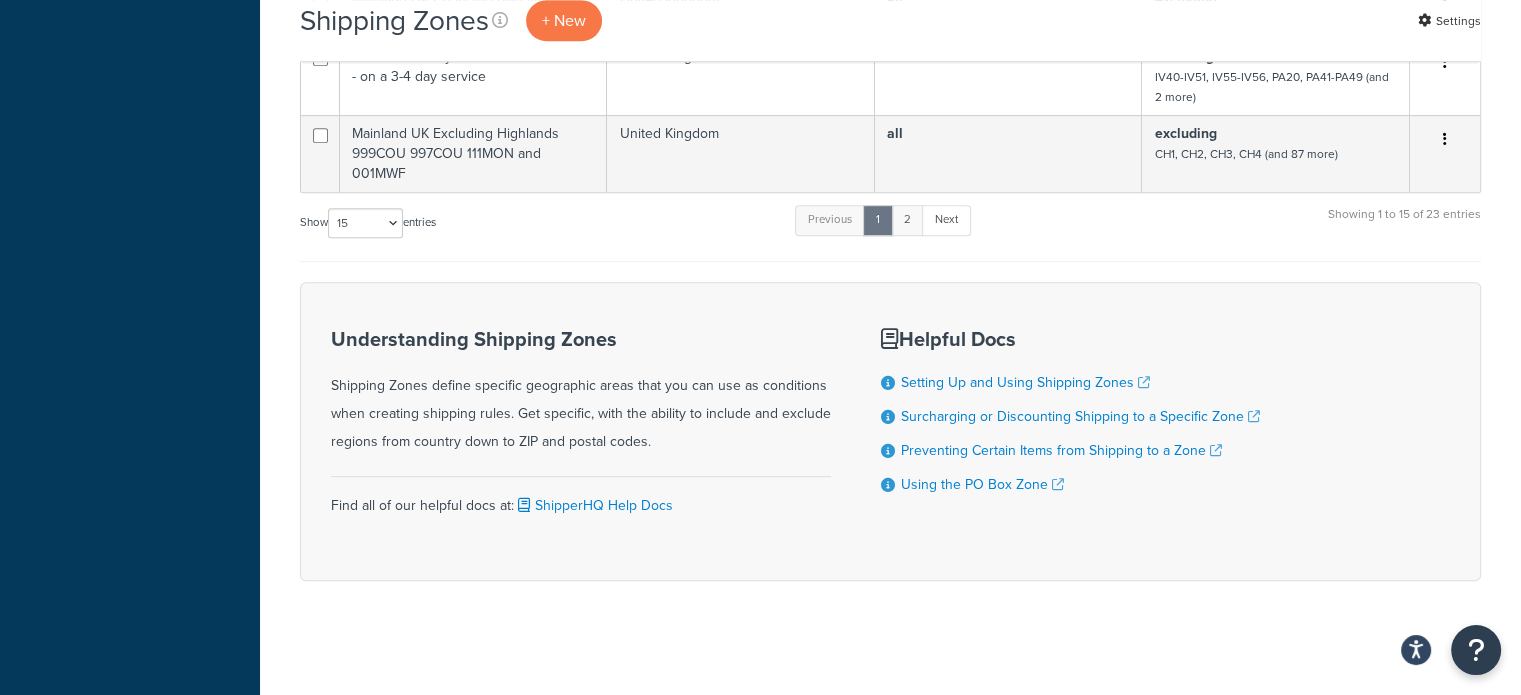 scroll, scrollTop: 527, scrollLeft: 0, axis: vertical 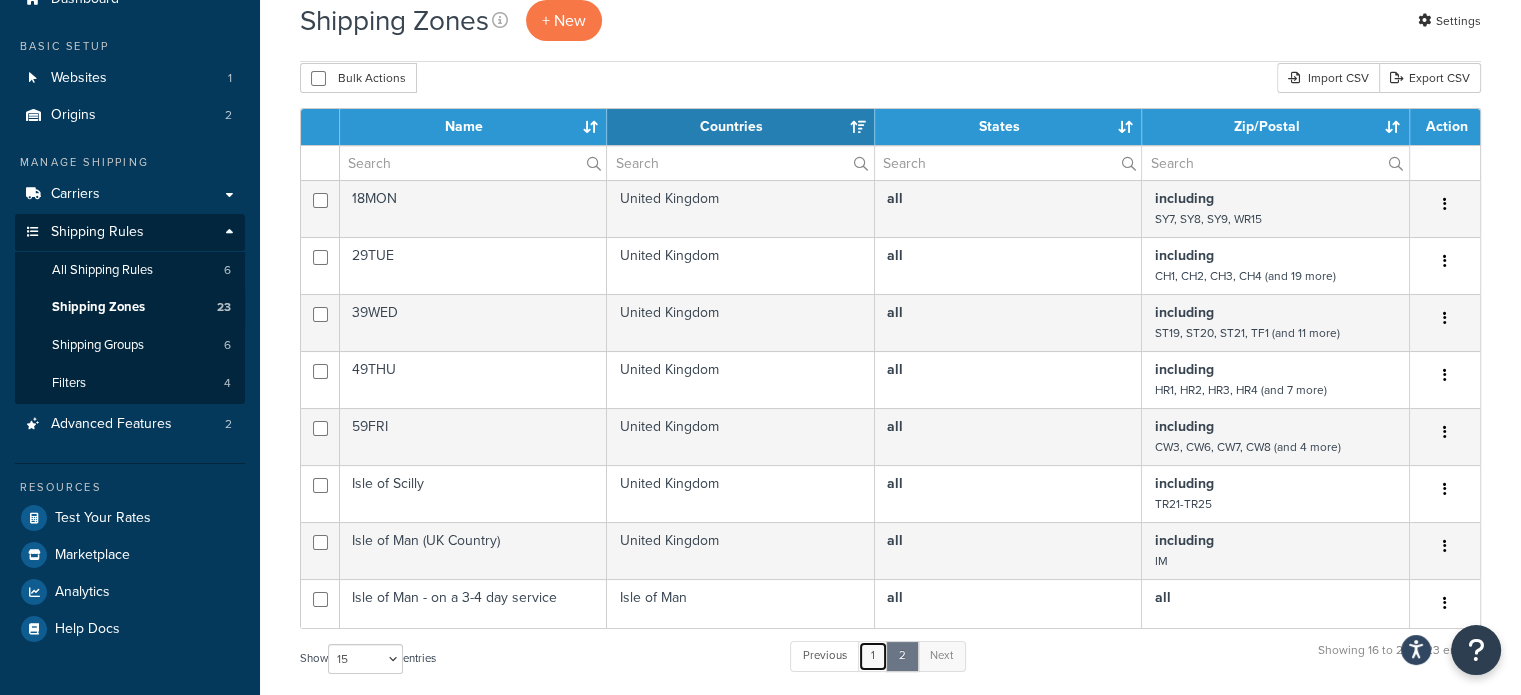 click on "1" at bounding box center (873, 656) 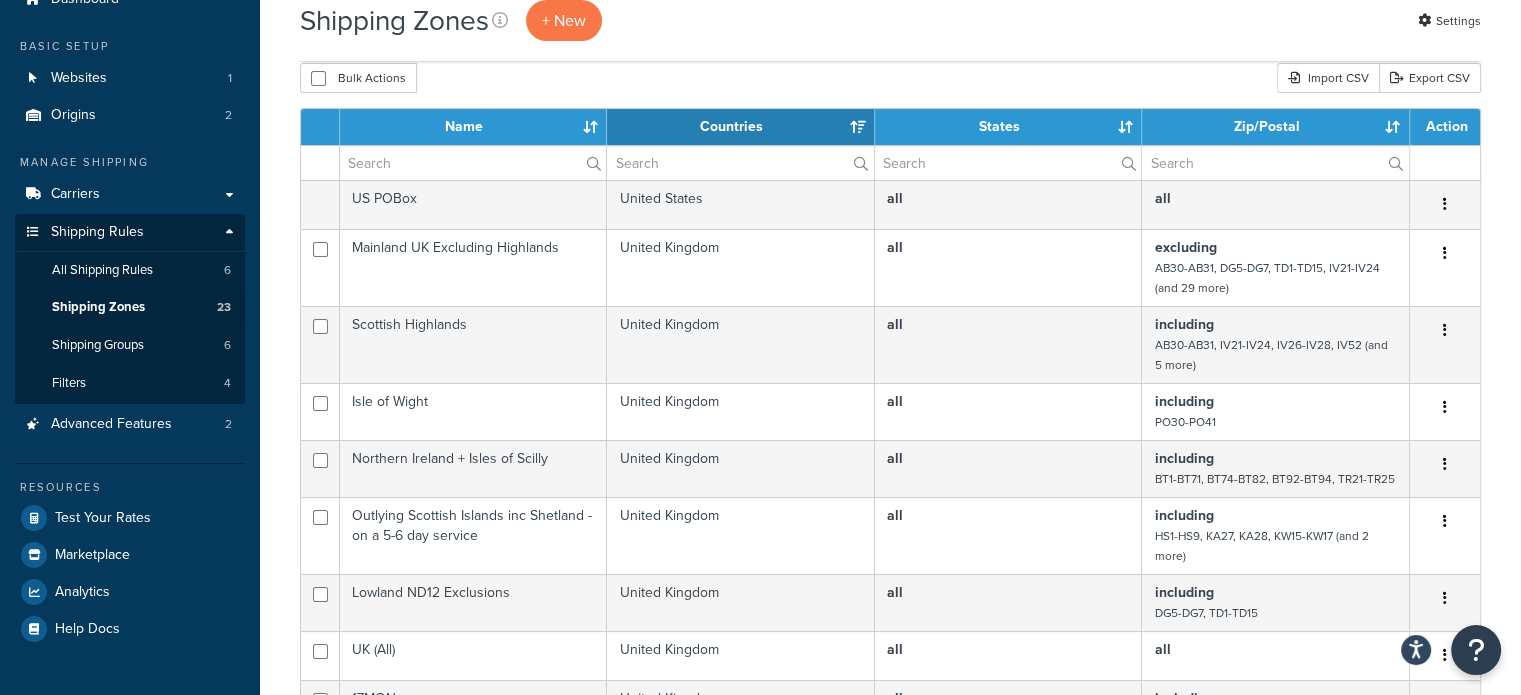 scroll, scrollTop: 885, scrollLeft: 0, axis: vertical 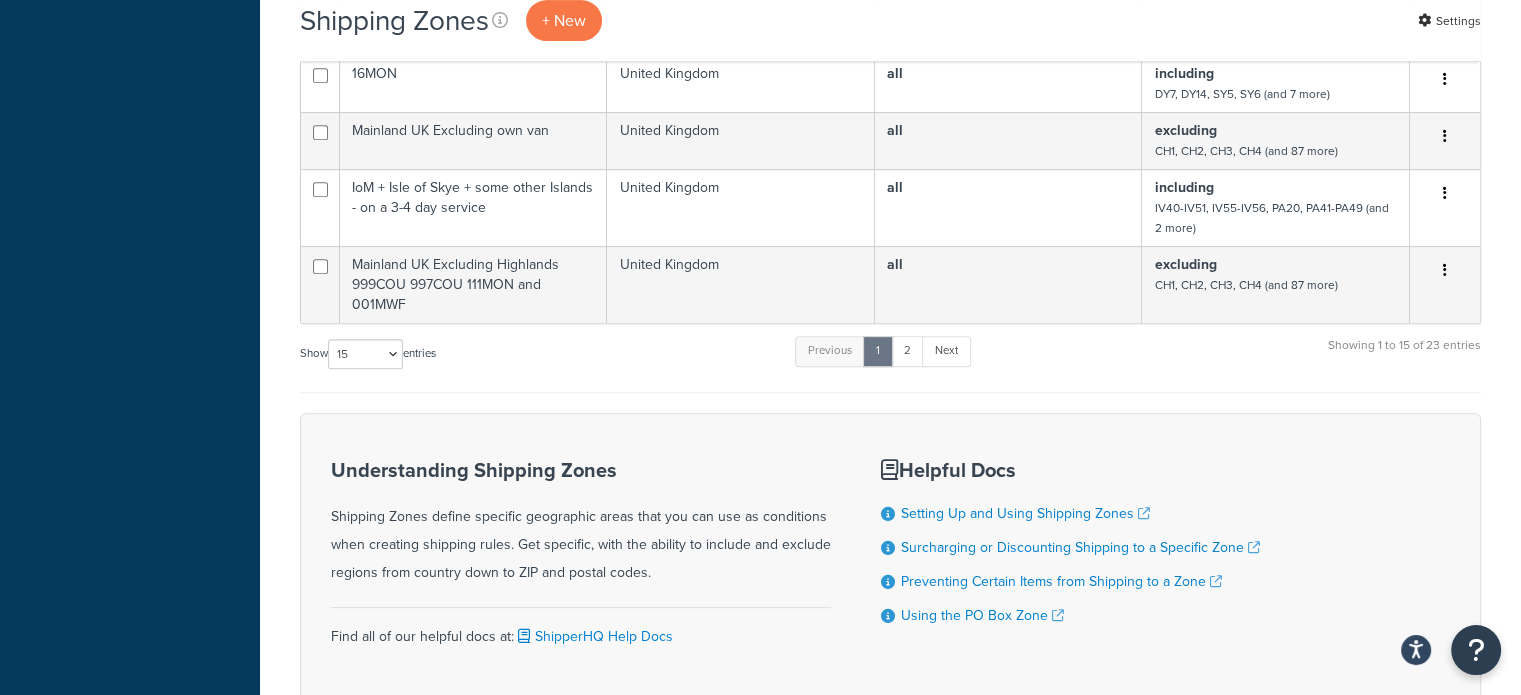 drag, startPoint x: 1518, startPoint y: 463, endPoint x: 1526, endPoint y: 348, distance: 115.27792 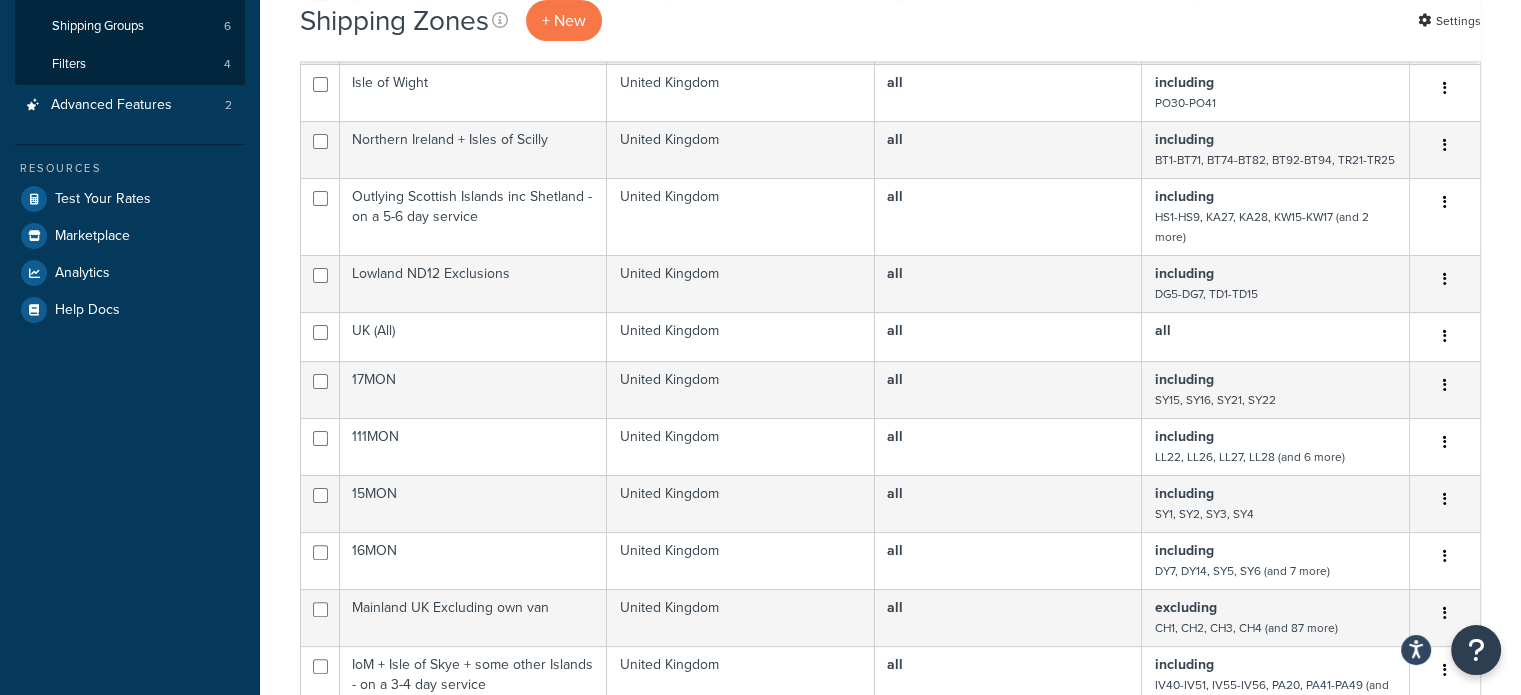 scroll, scrollTop: 405, scrollLeft: 0, axis: vertical 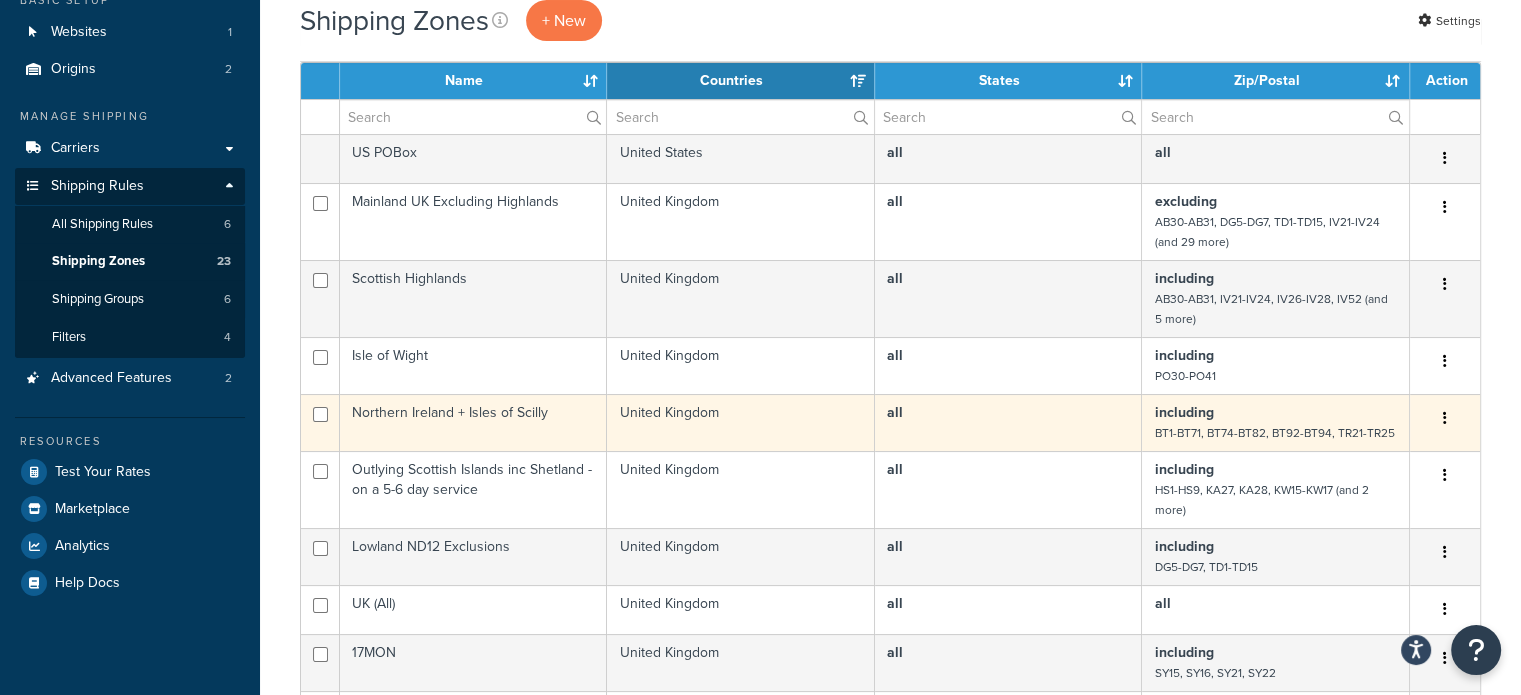 click on "all" at bounding box center [1008, 422] 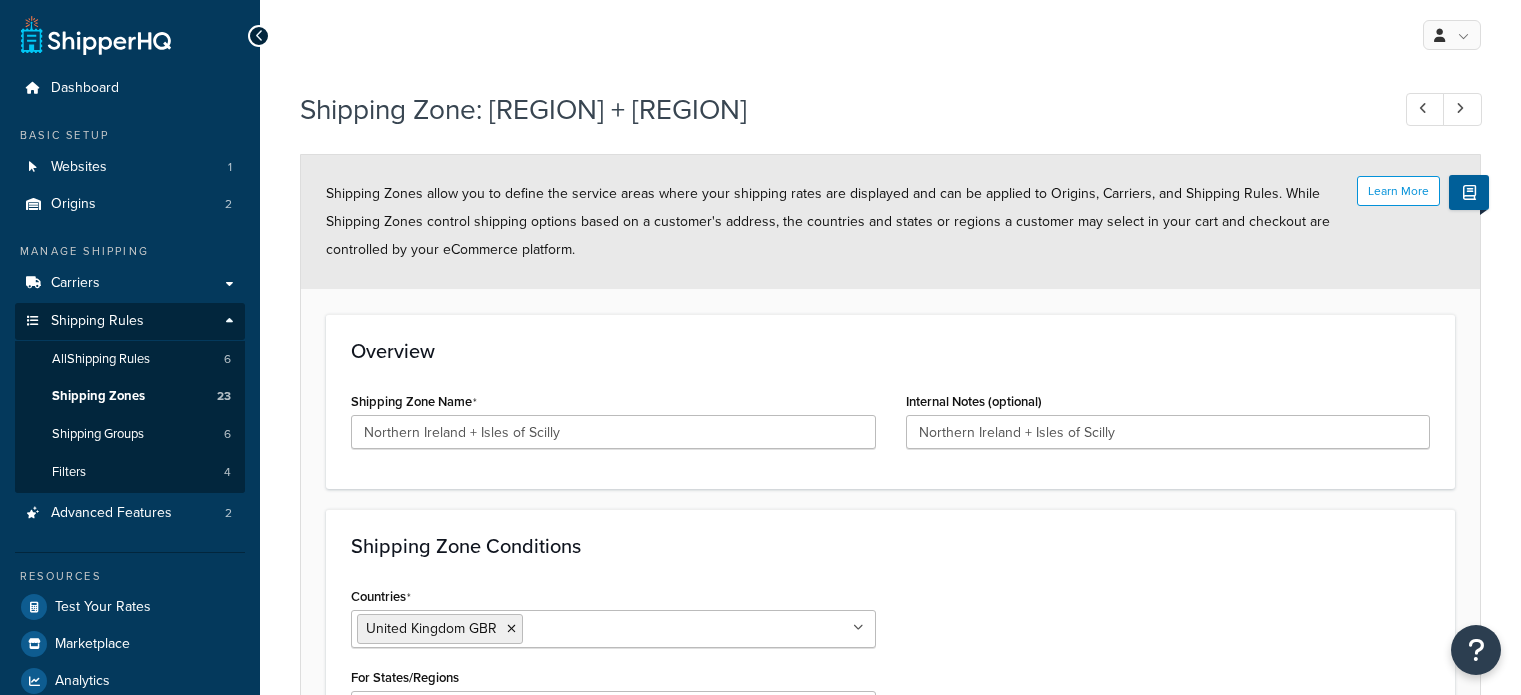 select on "including" 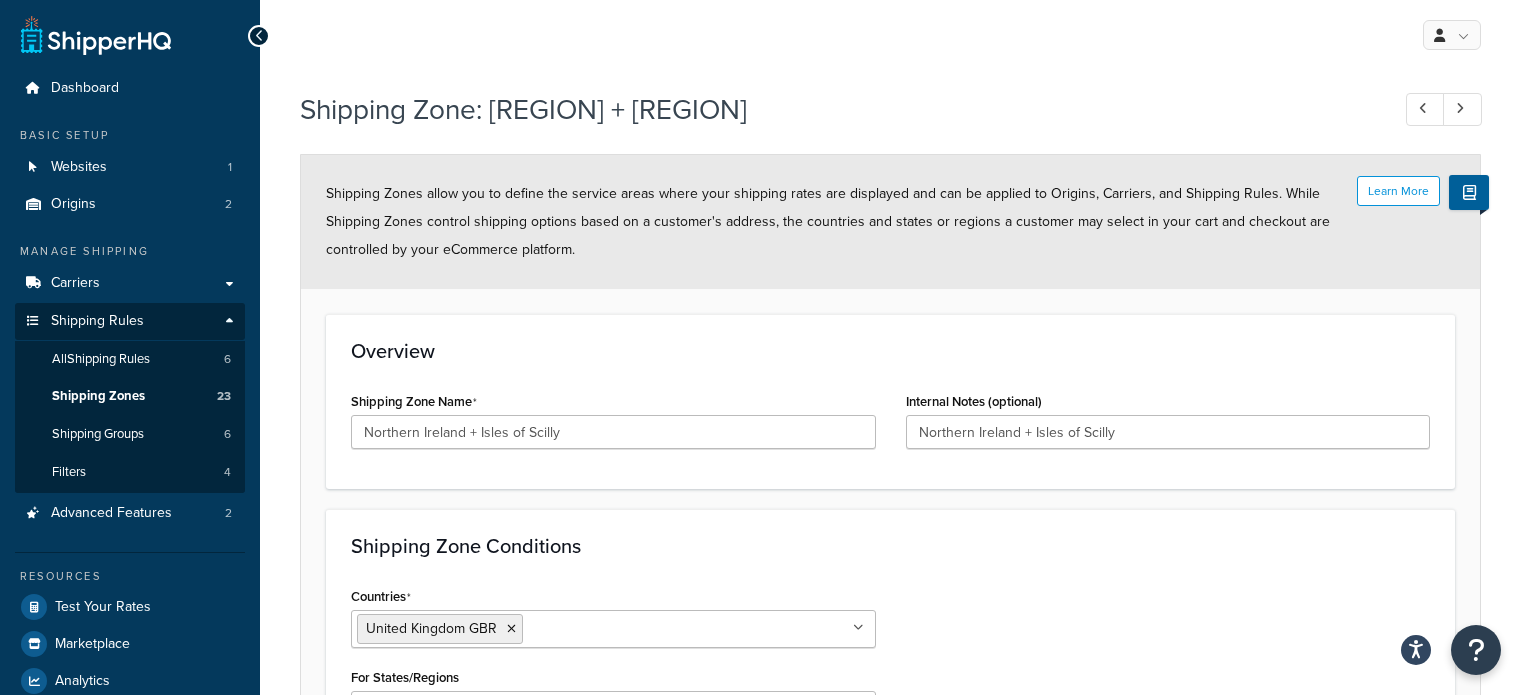 scroll, scrollTop: 0, scrollLeft: 0, axis: both 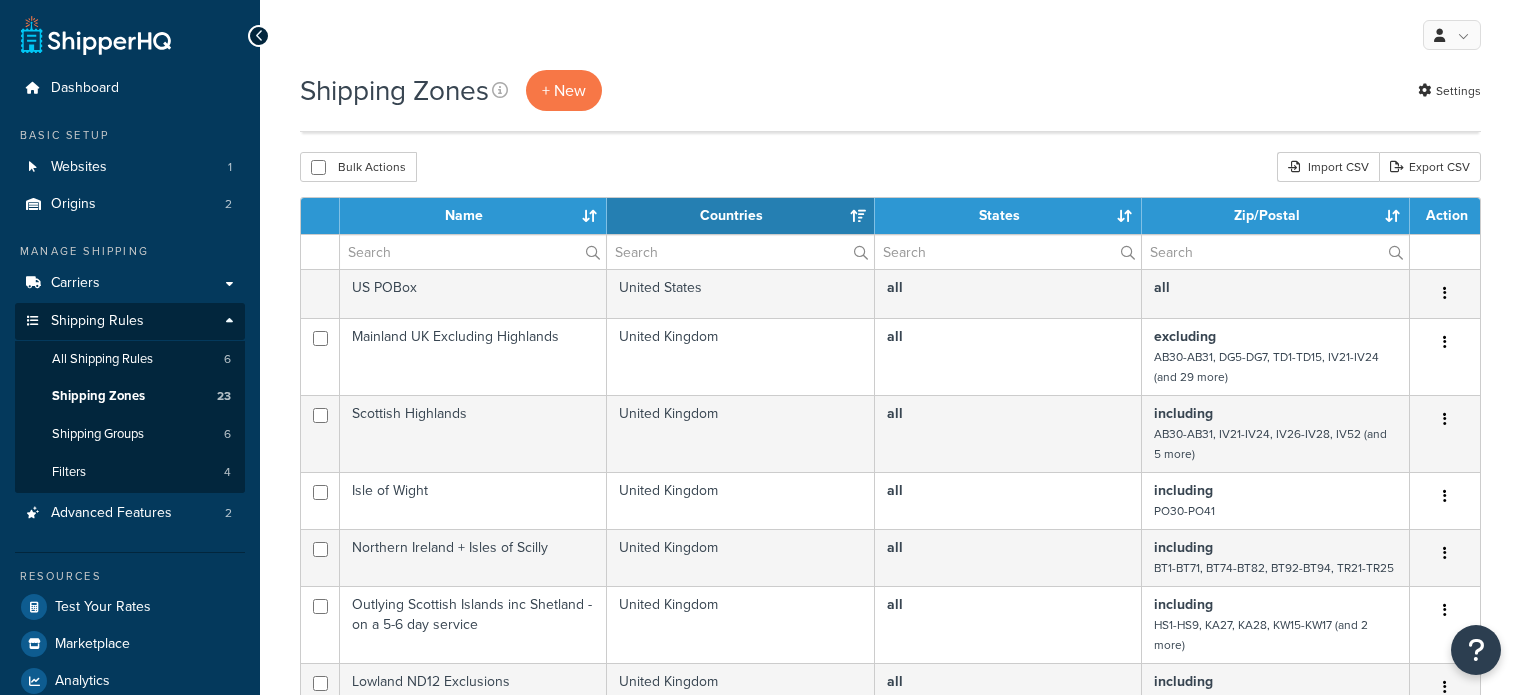 select on "15" 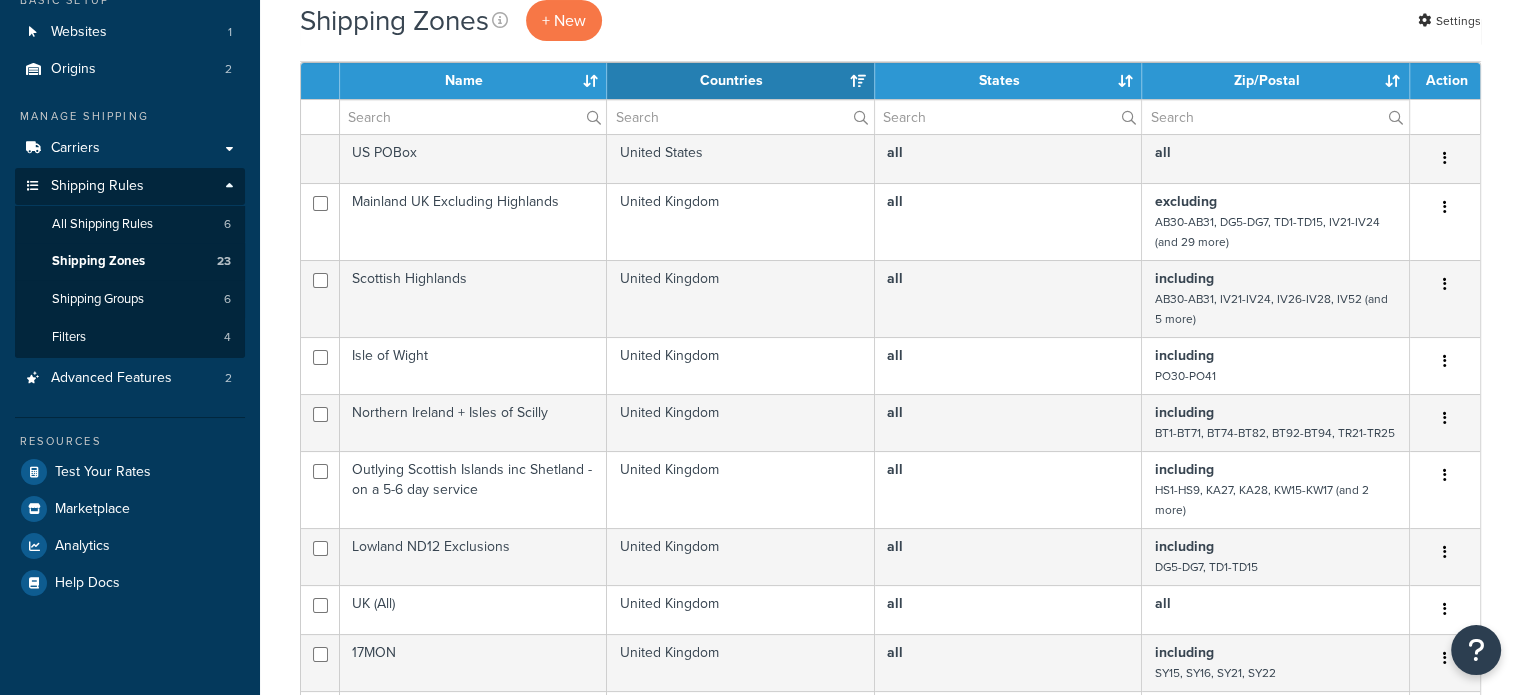 scroll, scrollTop: 0, scrollLeft: 0, axis: both 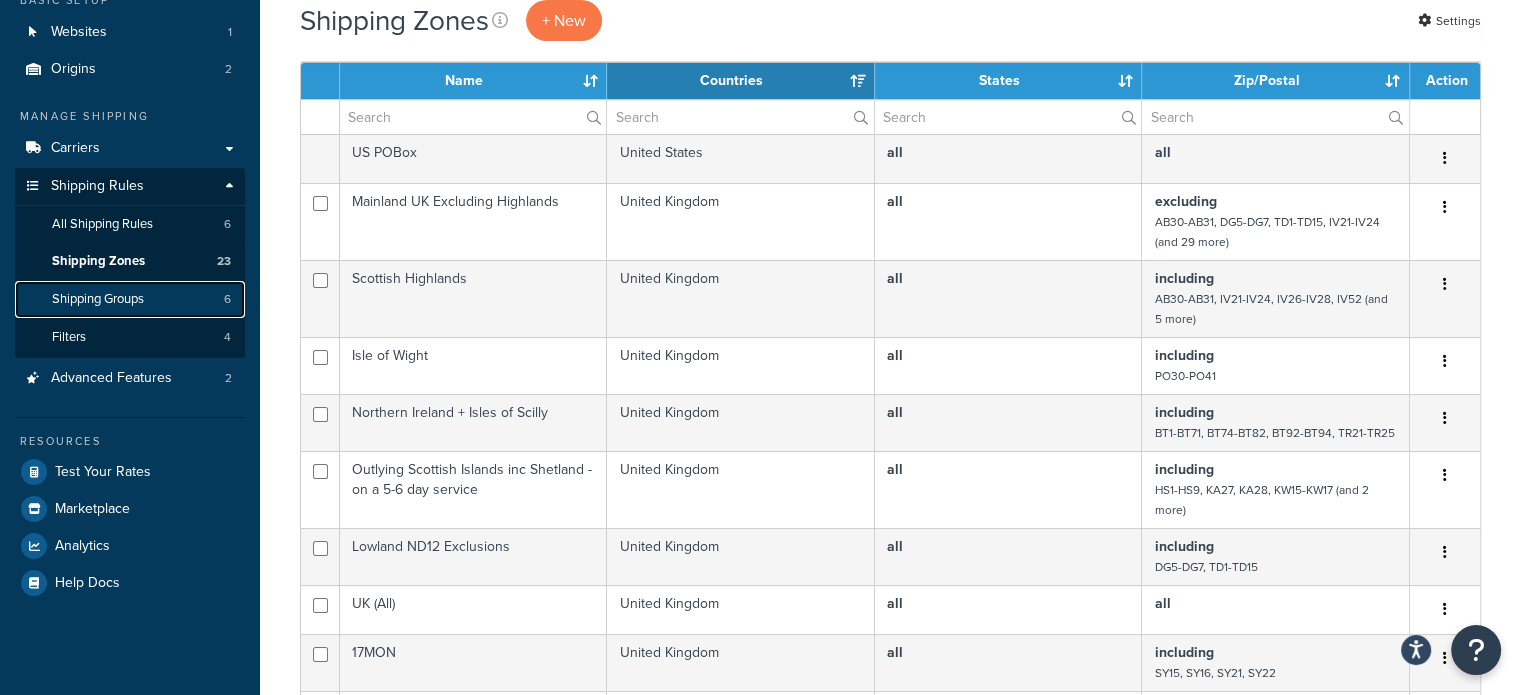 click on "Shipping Groups
6" at bounding box center [130, 299] 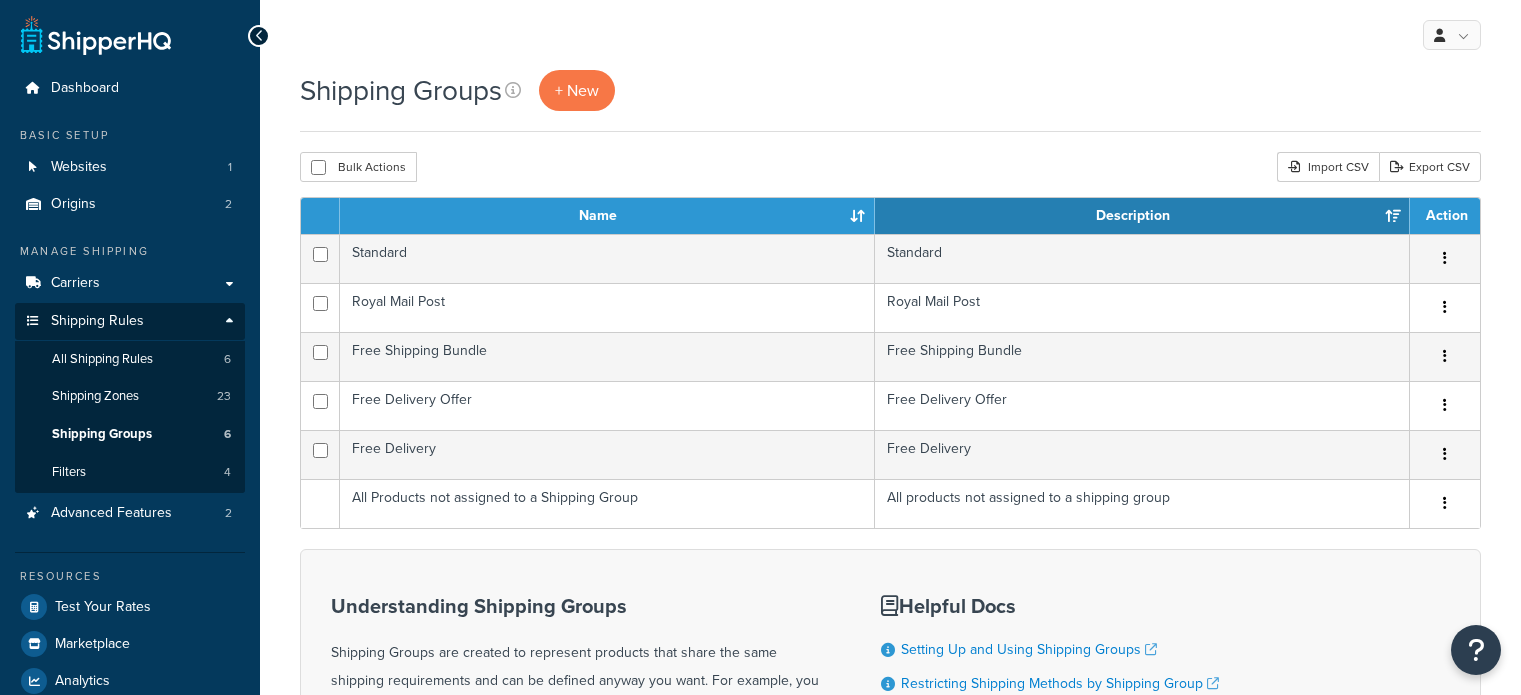 scroll, scrollTop: 0, scrollLeft: 0, axis: both 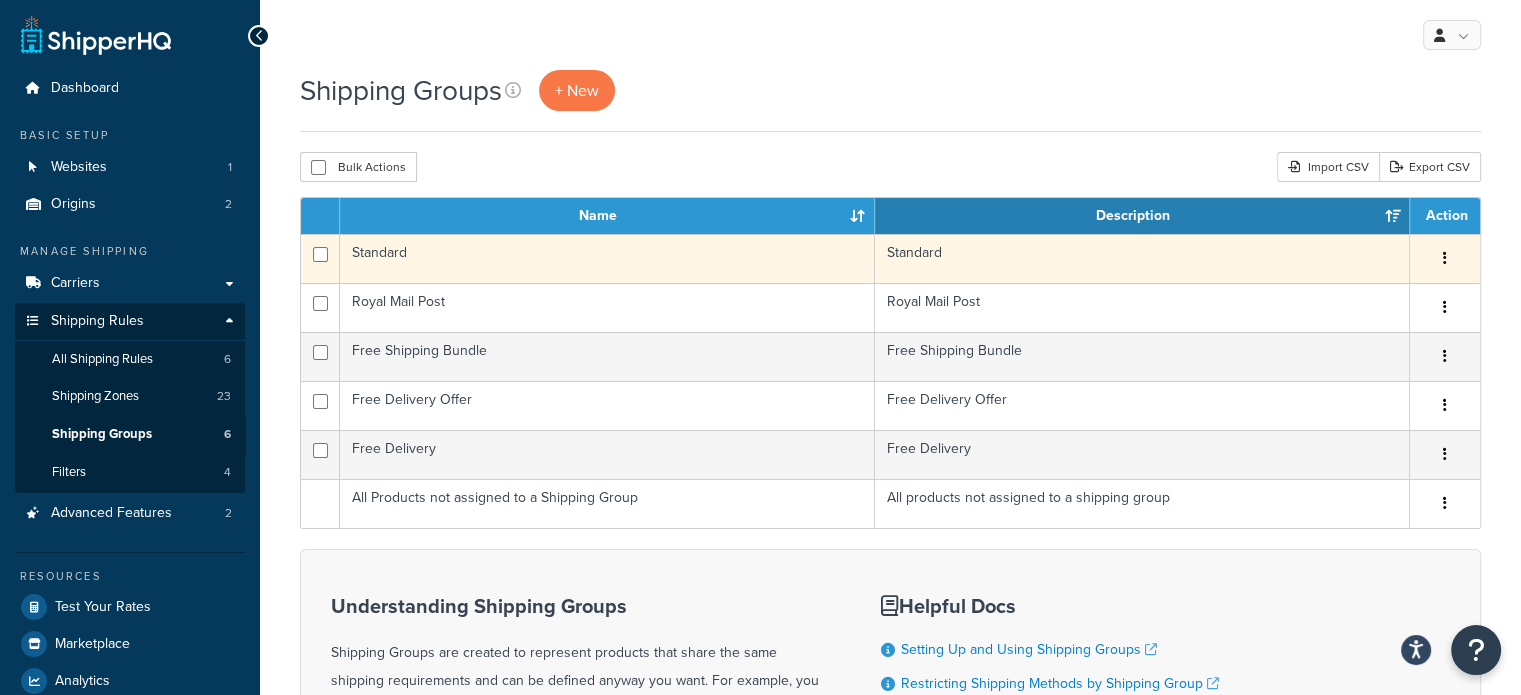 click on "Standard" at bounding box center (607, 258) 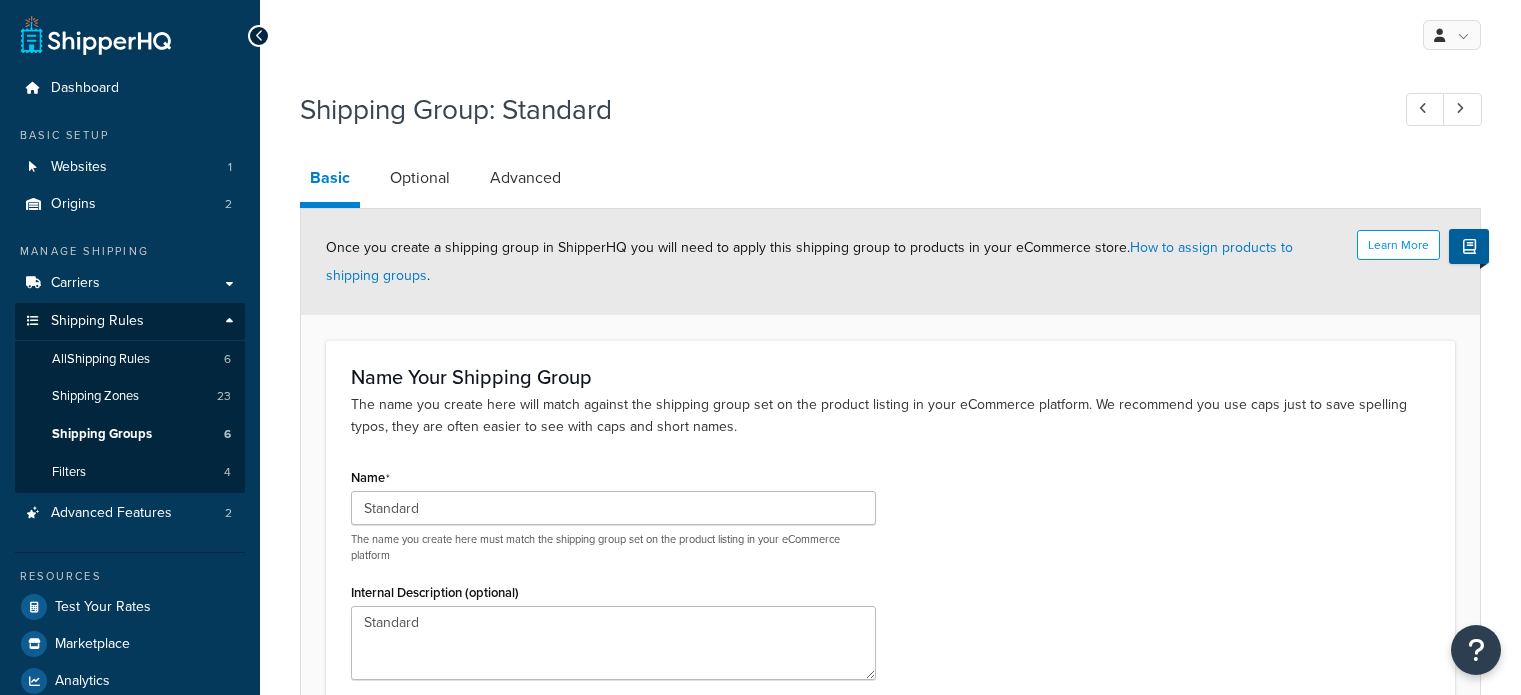 scroll, scrollTop: 0, scrollLeft: 0, axis: both 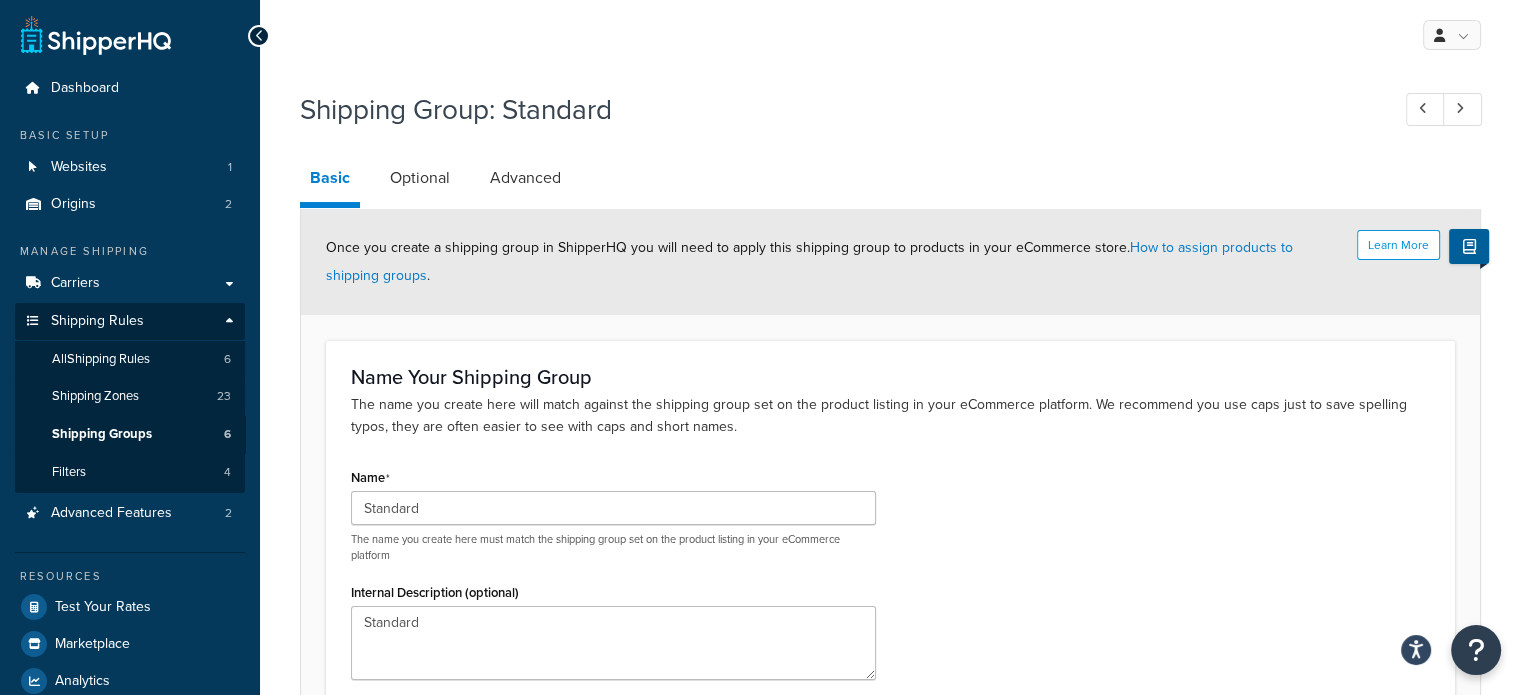 click on "Basic   Optional   Advanced" at bounding box center (5250, 181) 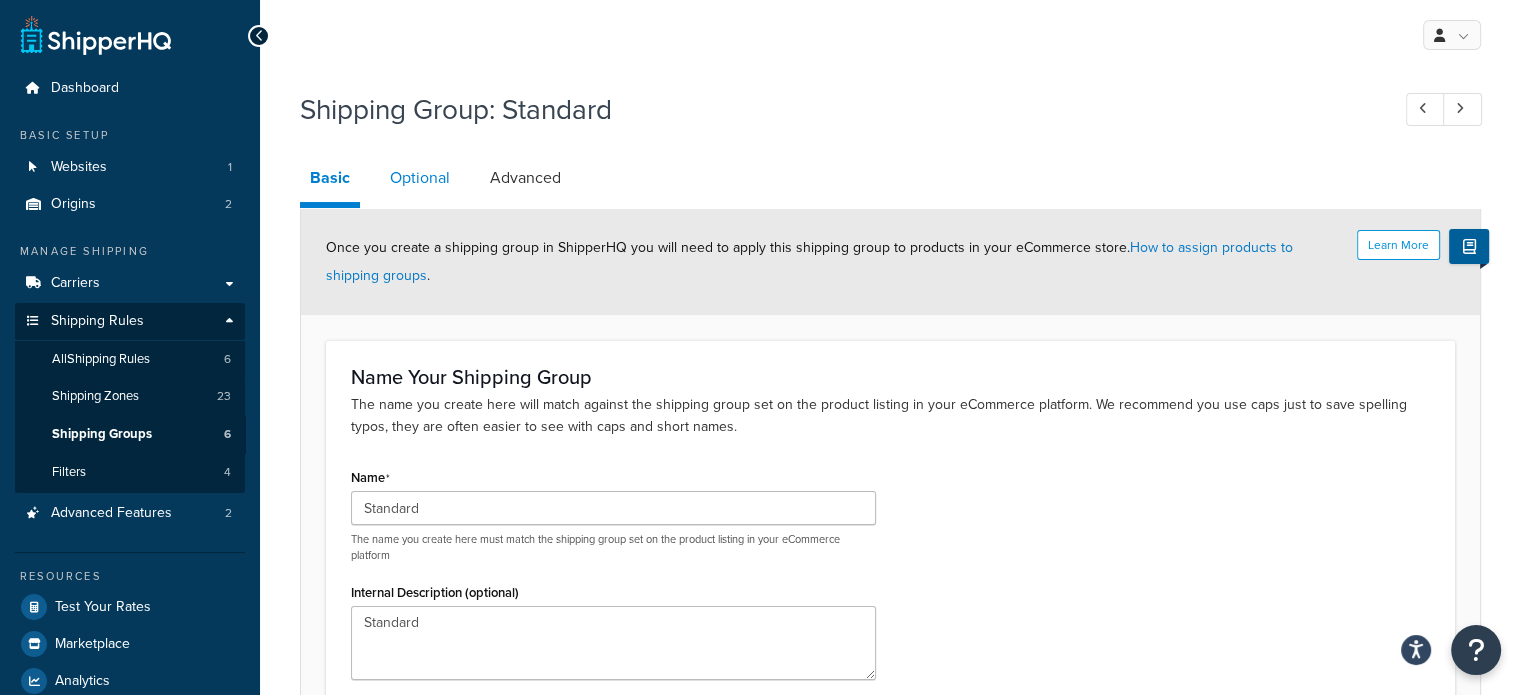 click on "Optional" at bounding box center (420, 178) 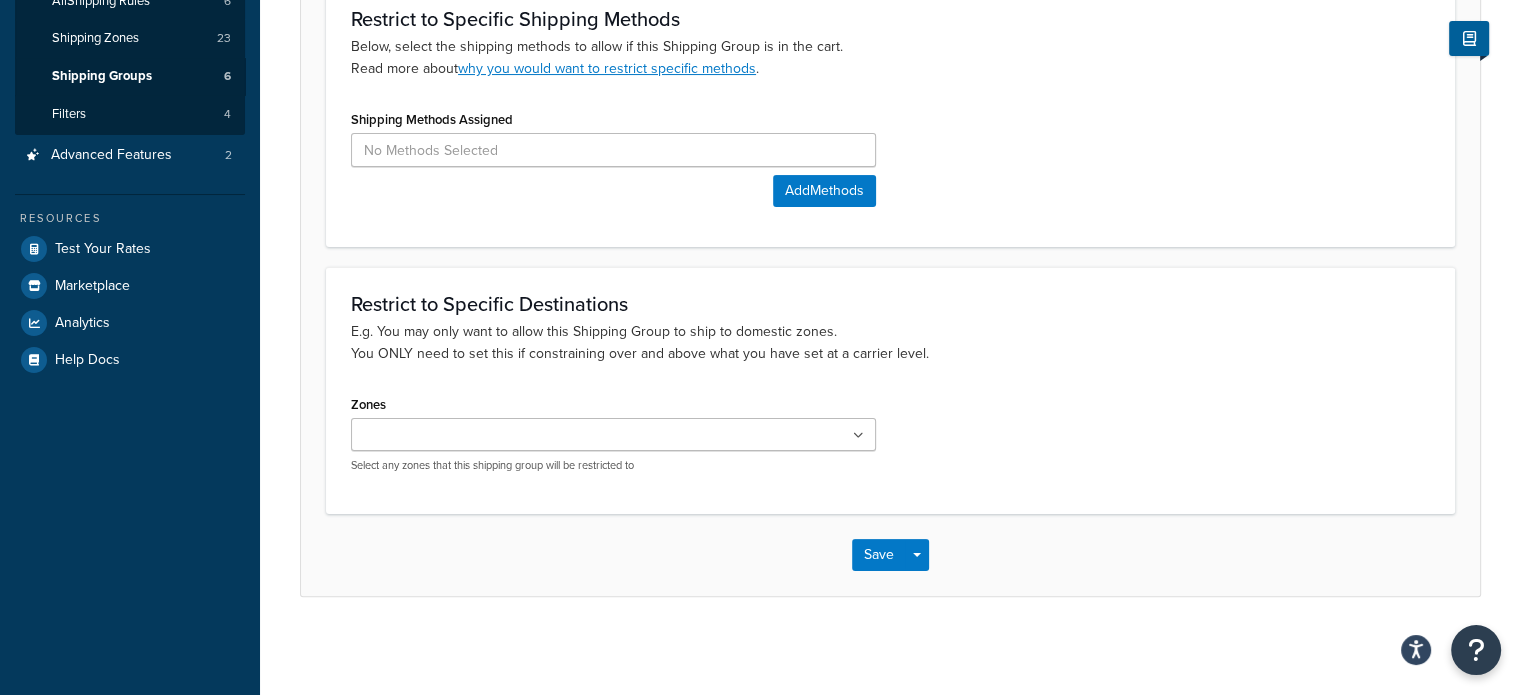 scroll, scrollTop: 0, scrollLeft: 0, axis: both 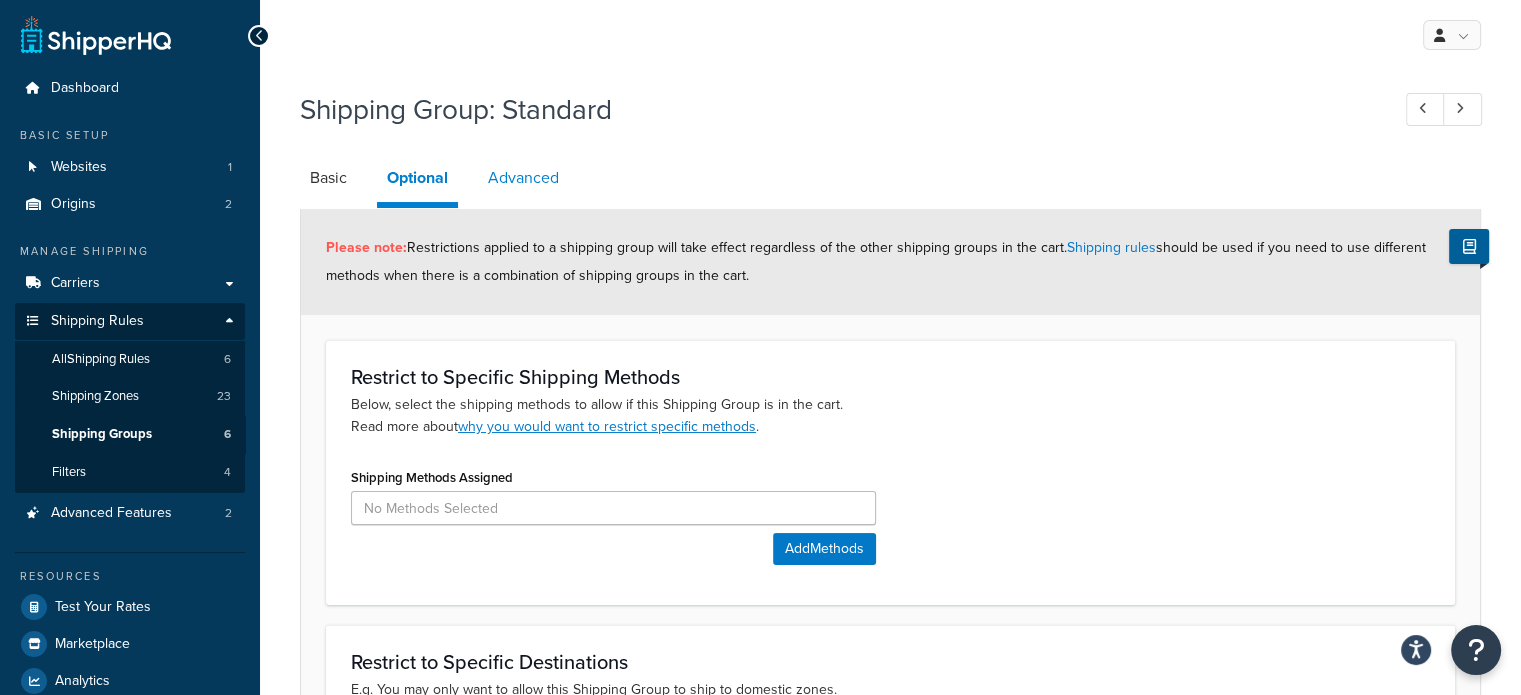 click on "Advanced" at bounding box center [523, 178] 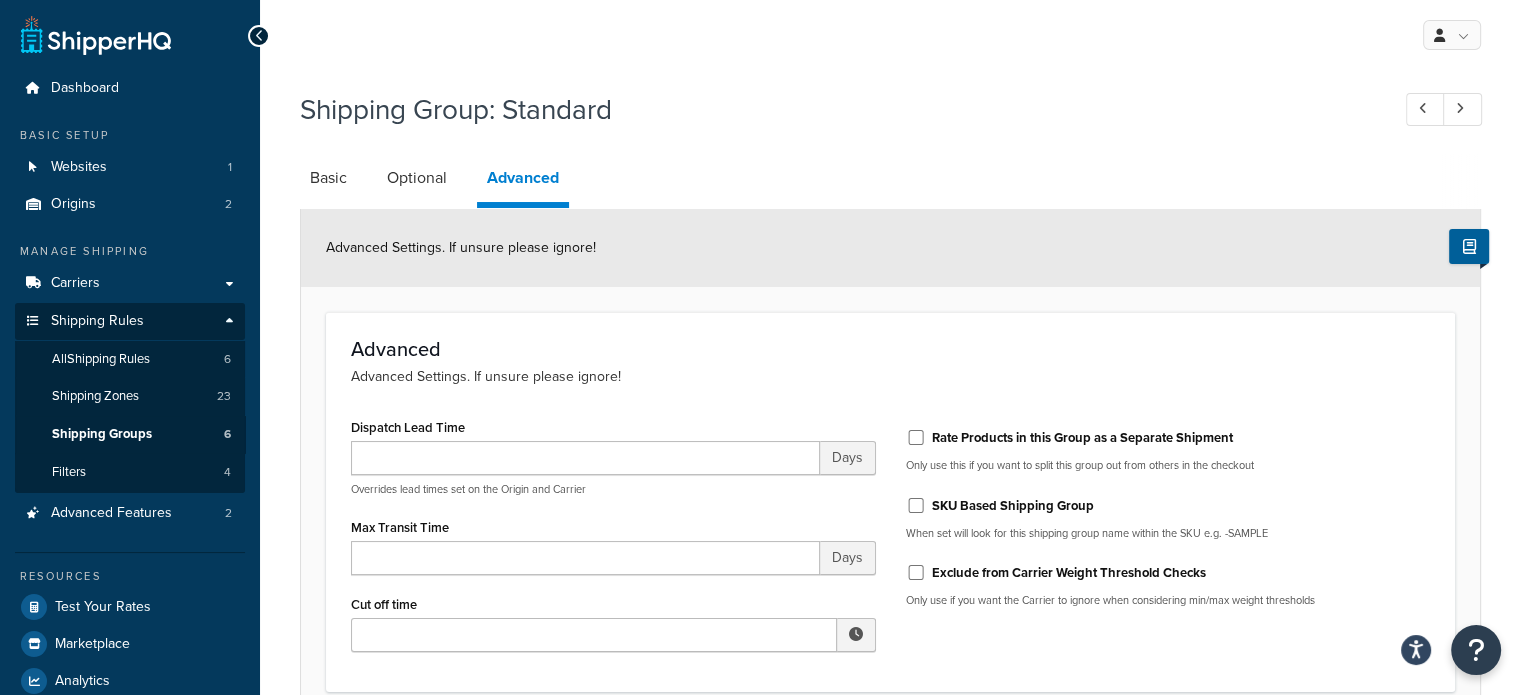 scroll, scrollTop: 178, scrollLeft: 0, axis: vertical 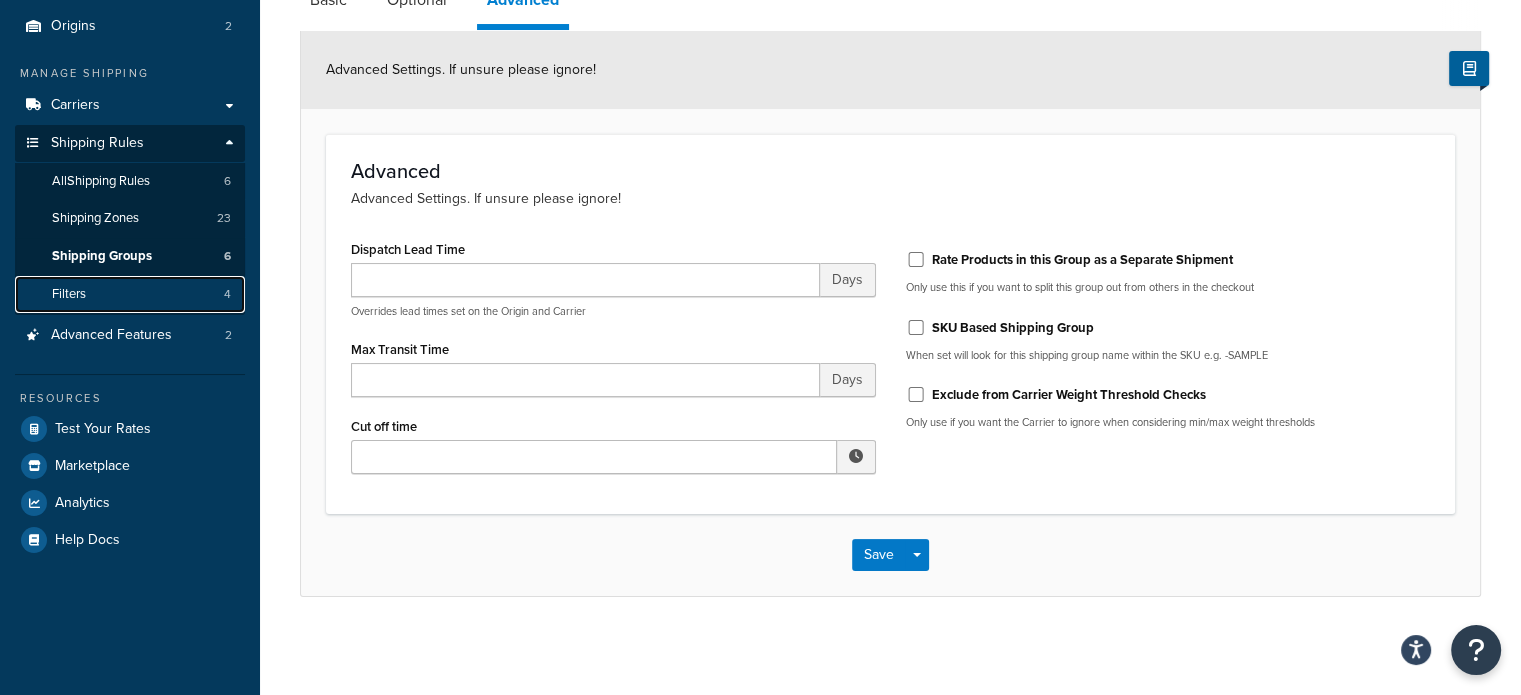 click on "Filters 4" at bounding box center (130, 294) 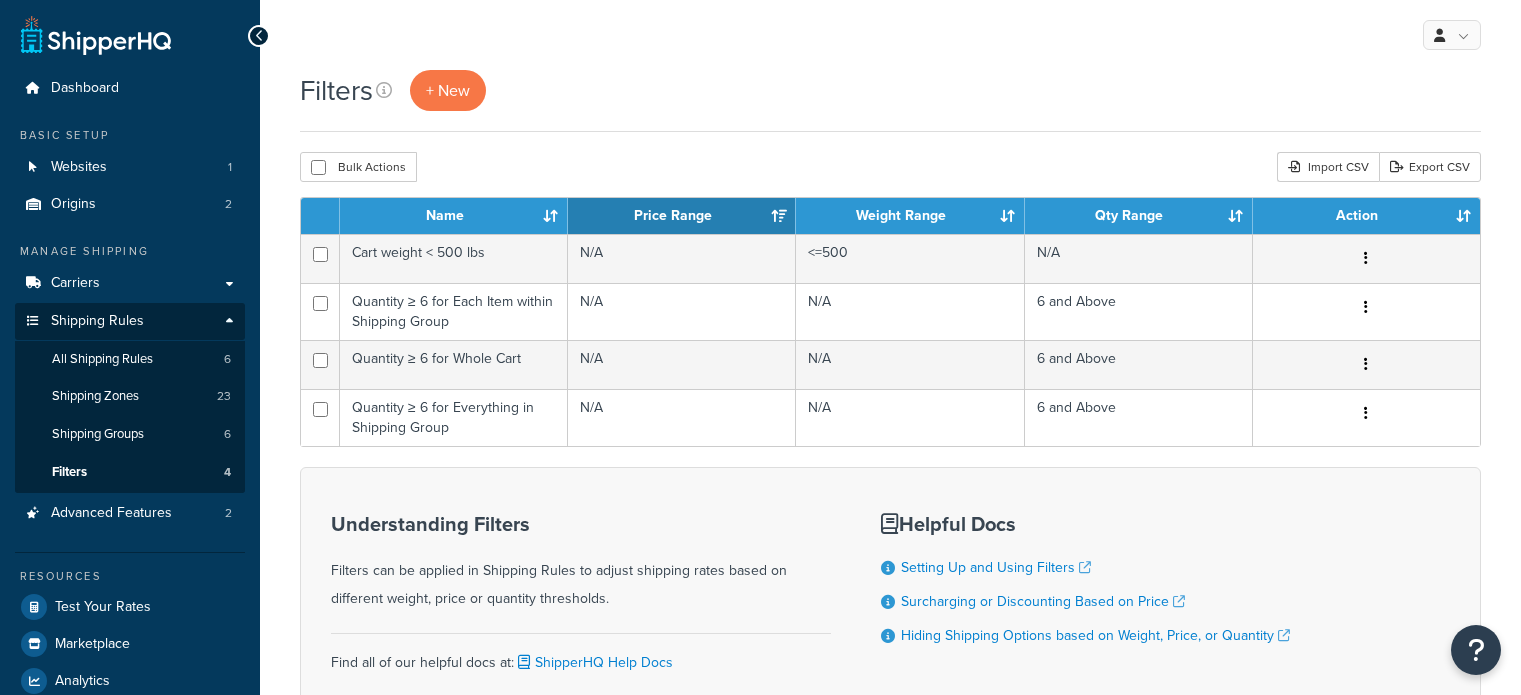 scroll, scrollTop: 0, scrollLeft: 0, axis: both 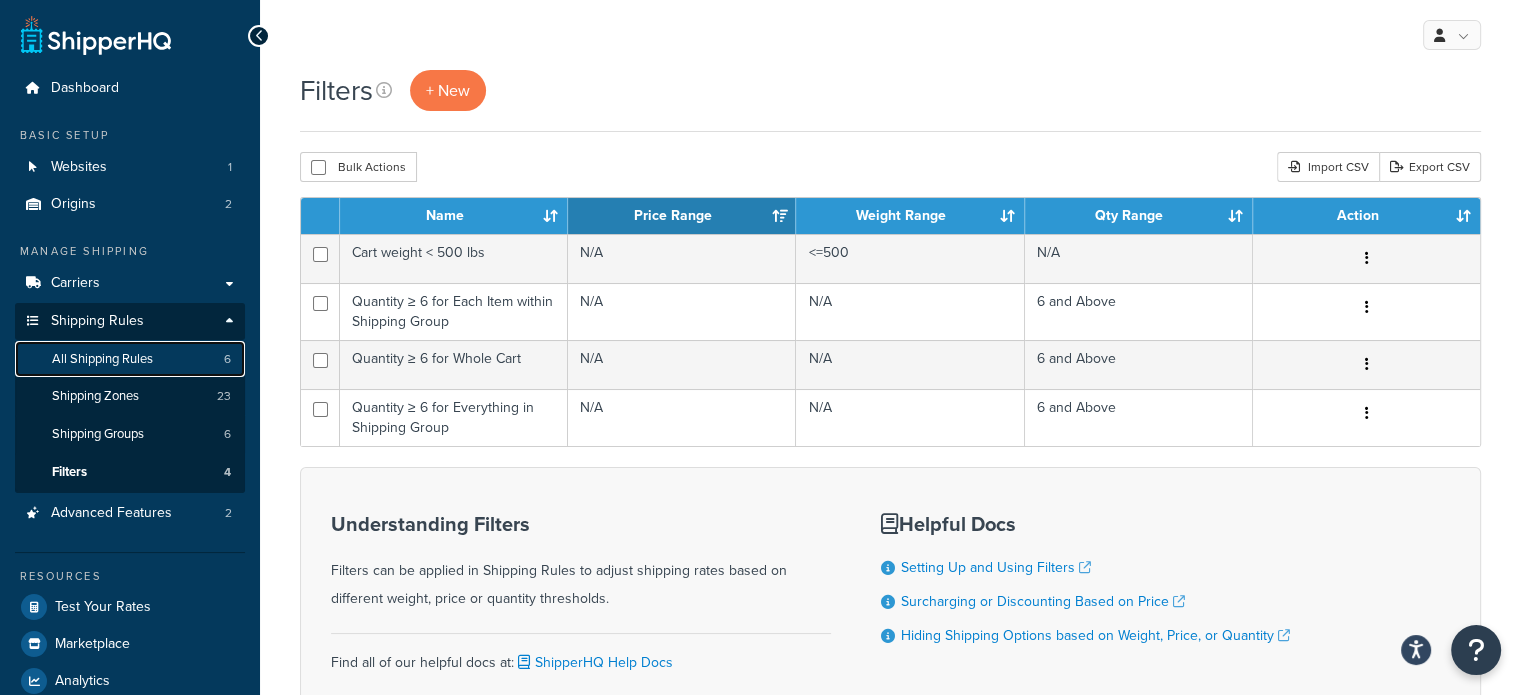 click on "All Shipping Rules
6" at bounding box center [130, 359] 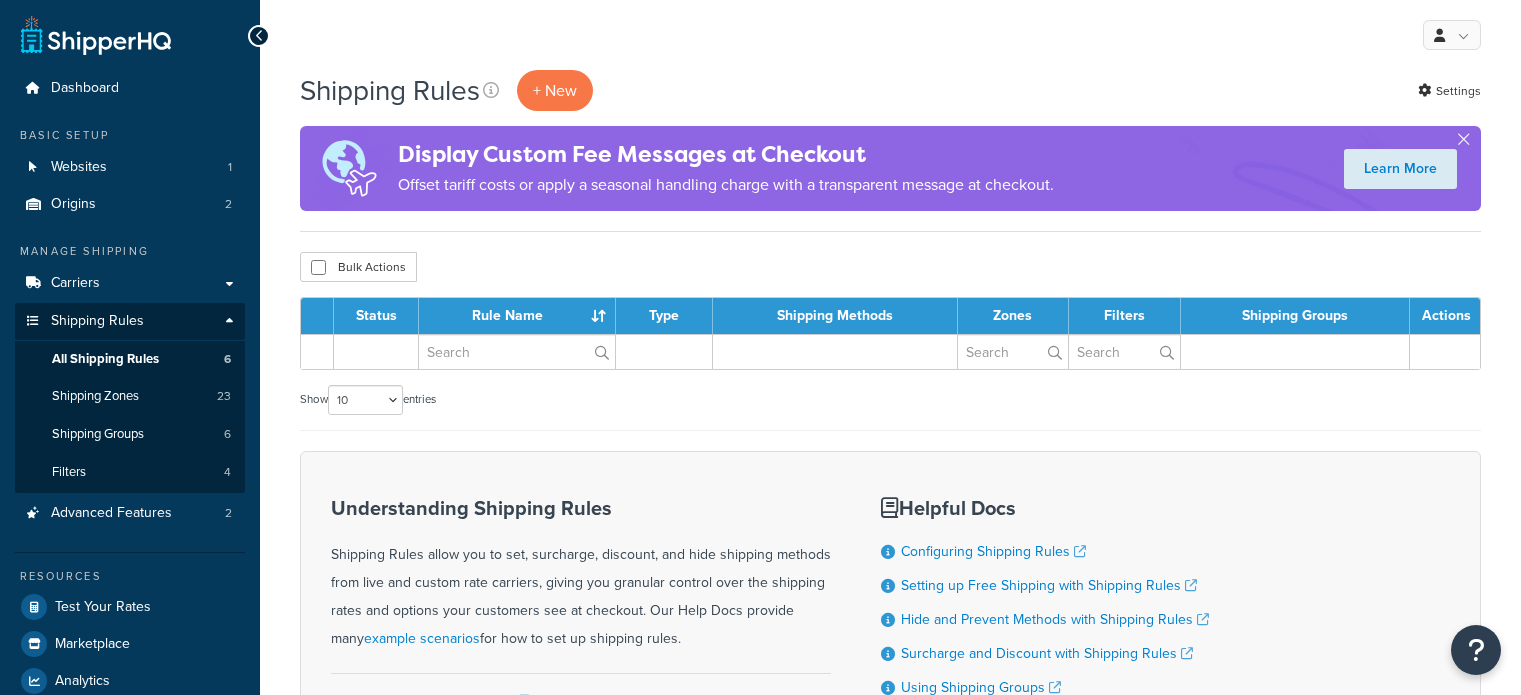 scroll, scrollTop: 0, scrollLeft: 0, axis: both 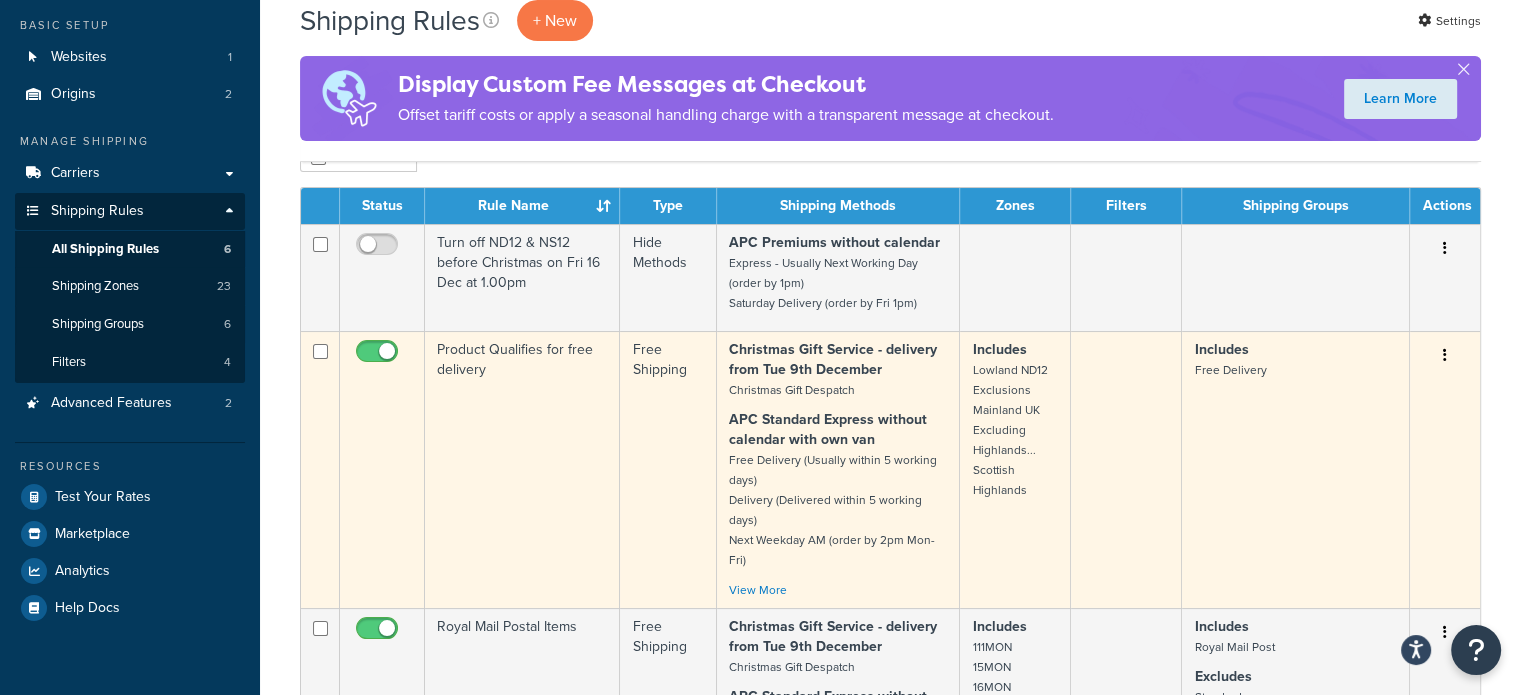 click on "Free Shipping" at bounding box center [668, 469] 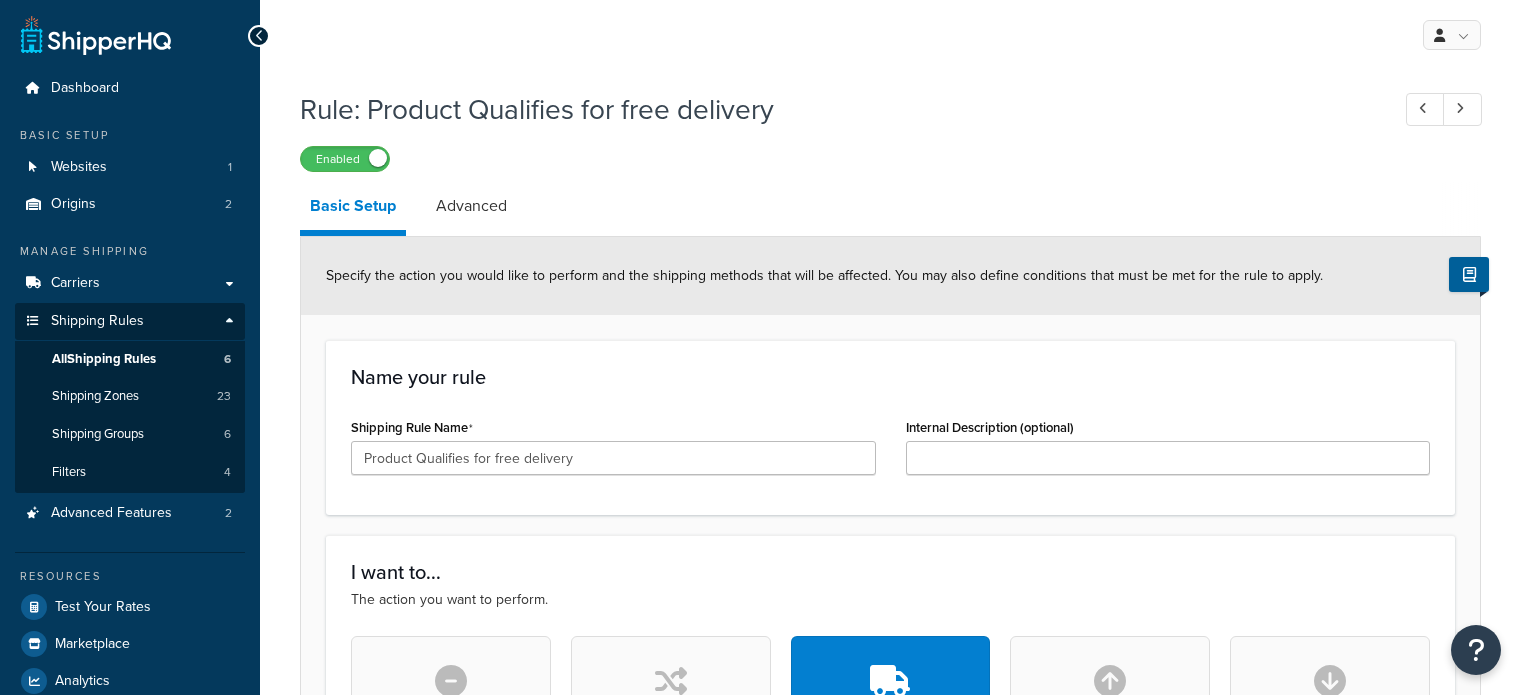 scroll, scrollTop: 0, scrollLeft: 0, axis: both 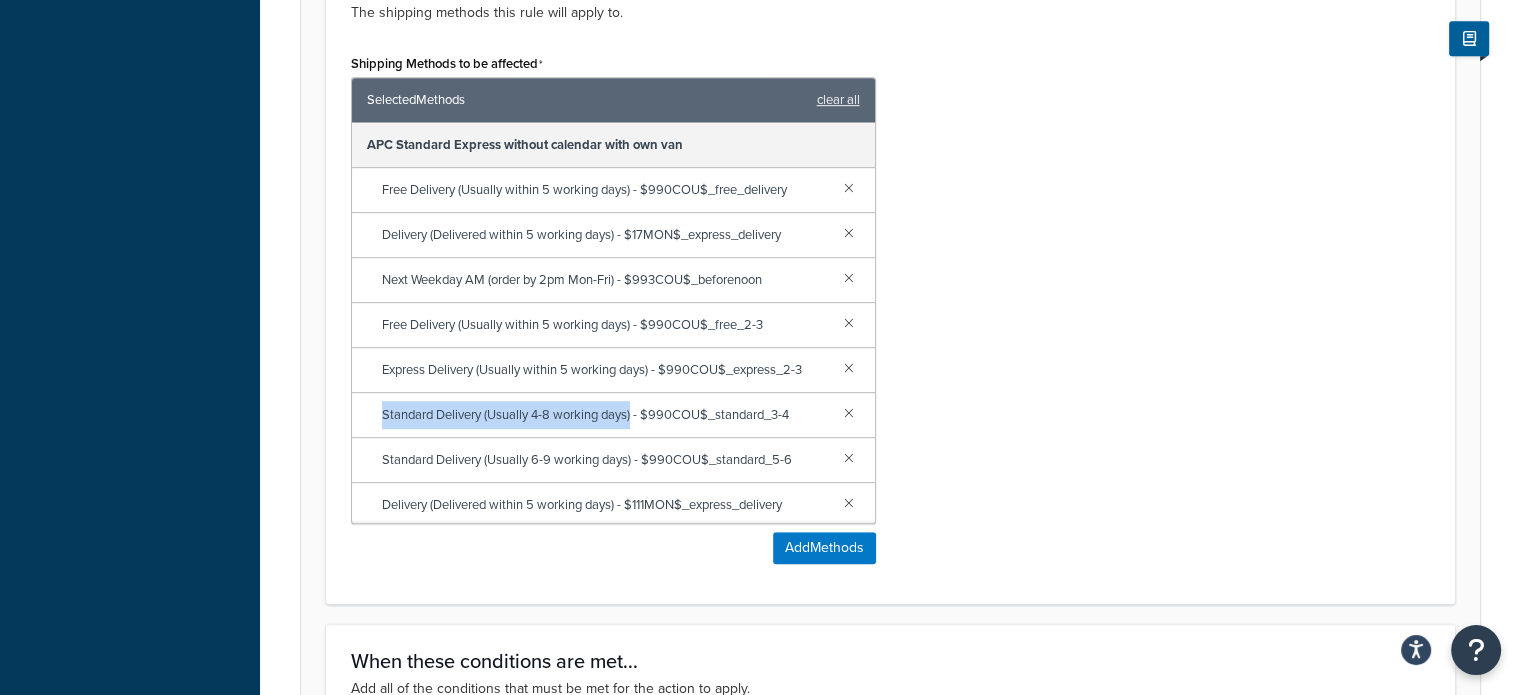 drag, startPoint x: 380, startPoint y: 409, endPoint x: 635, endPoint y: 414, distance: 255.04901 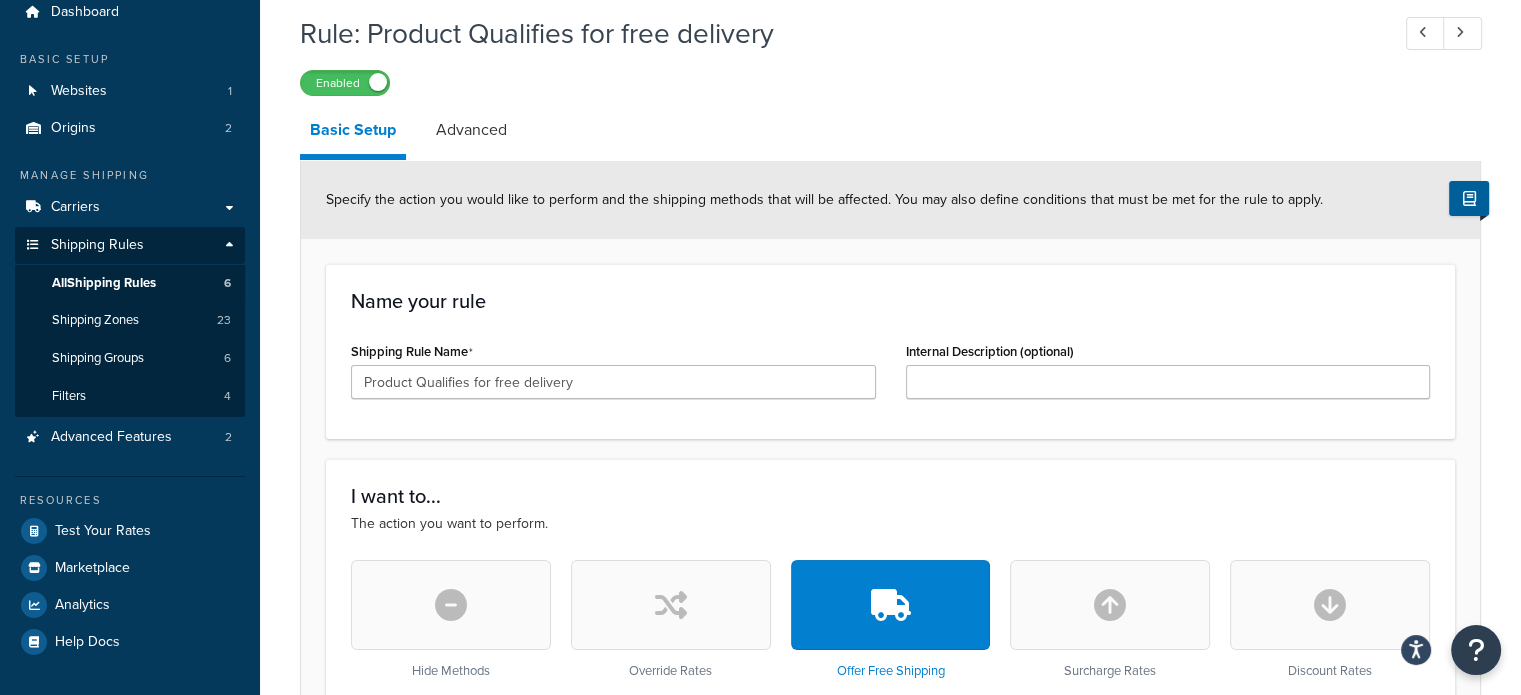 scroll, scrollTop: 0, scrollLeft: 0, axis: both 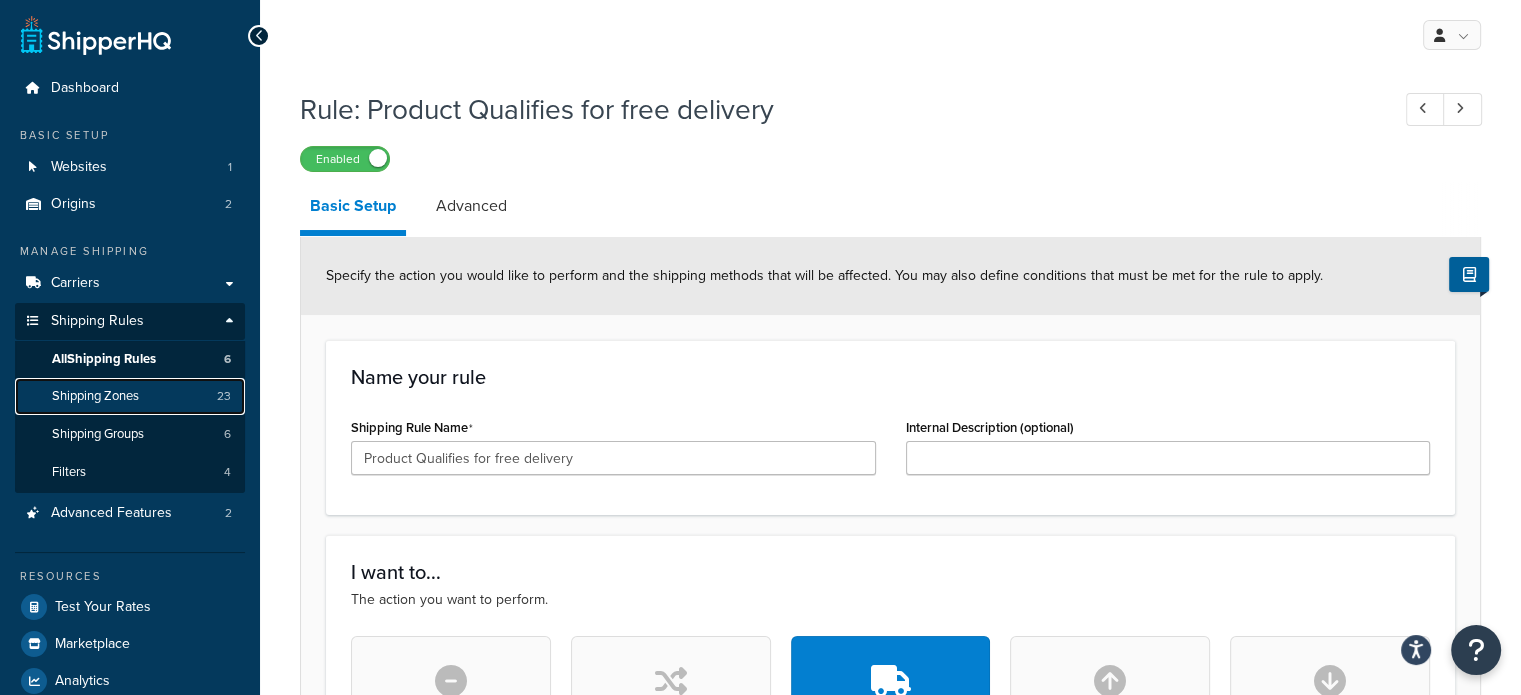 click on "Shipping Zones" at bounding box center (95, 396) 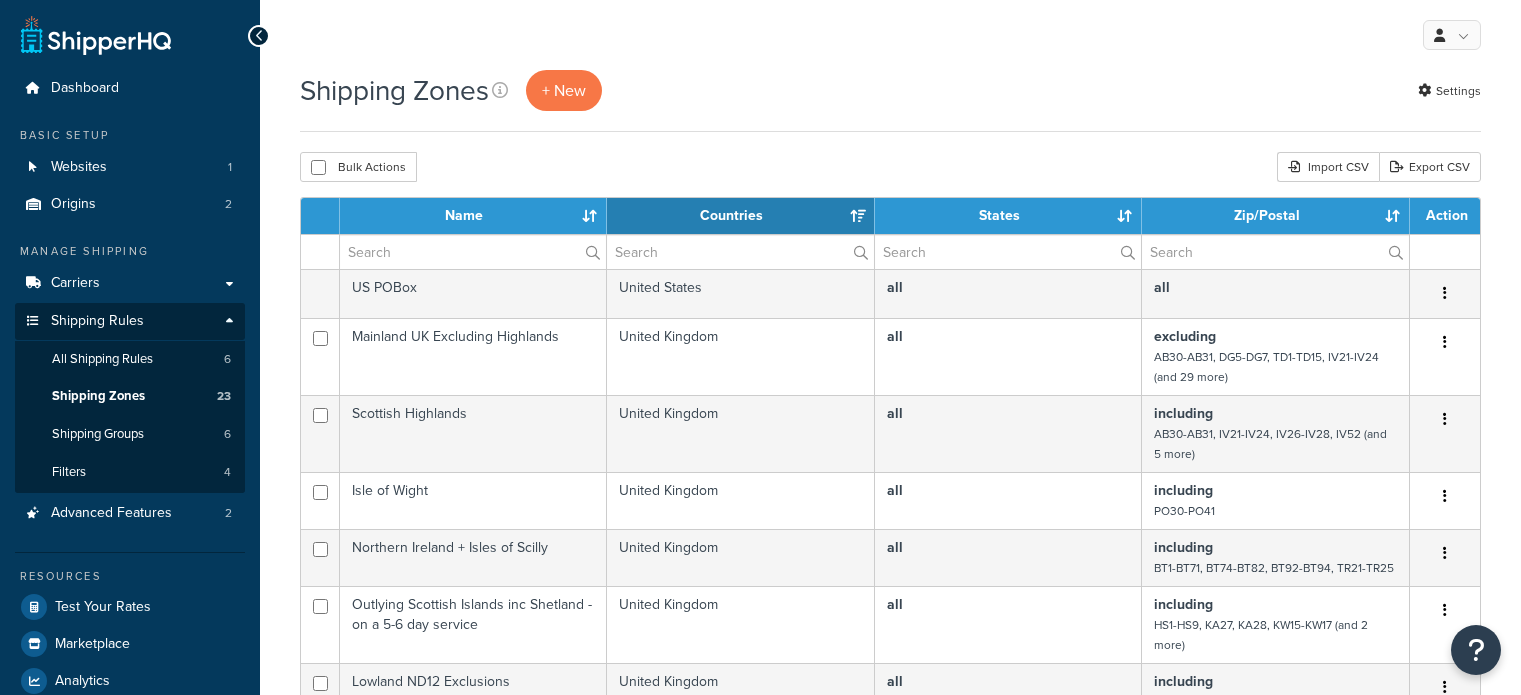 select on "15" 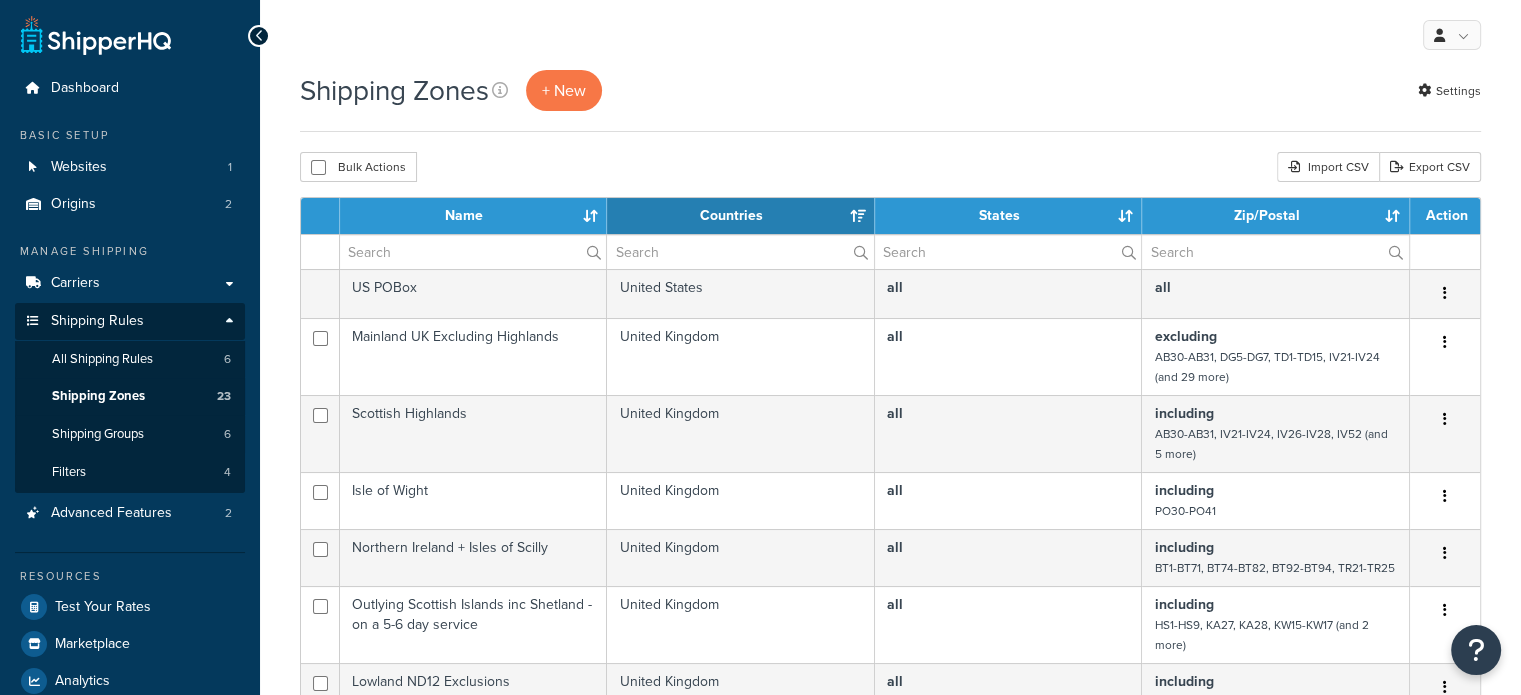 scroll, scrollTop: 0, scrollLeft: 0, axis: both 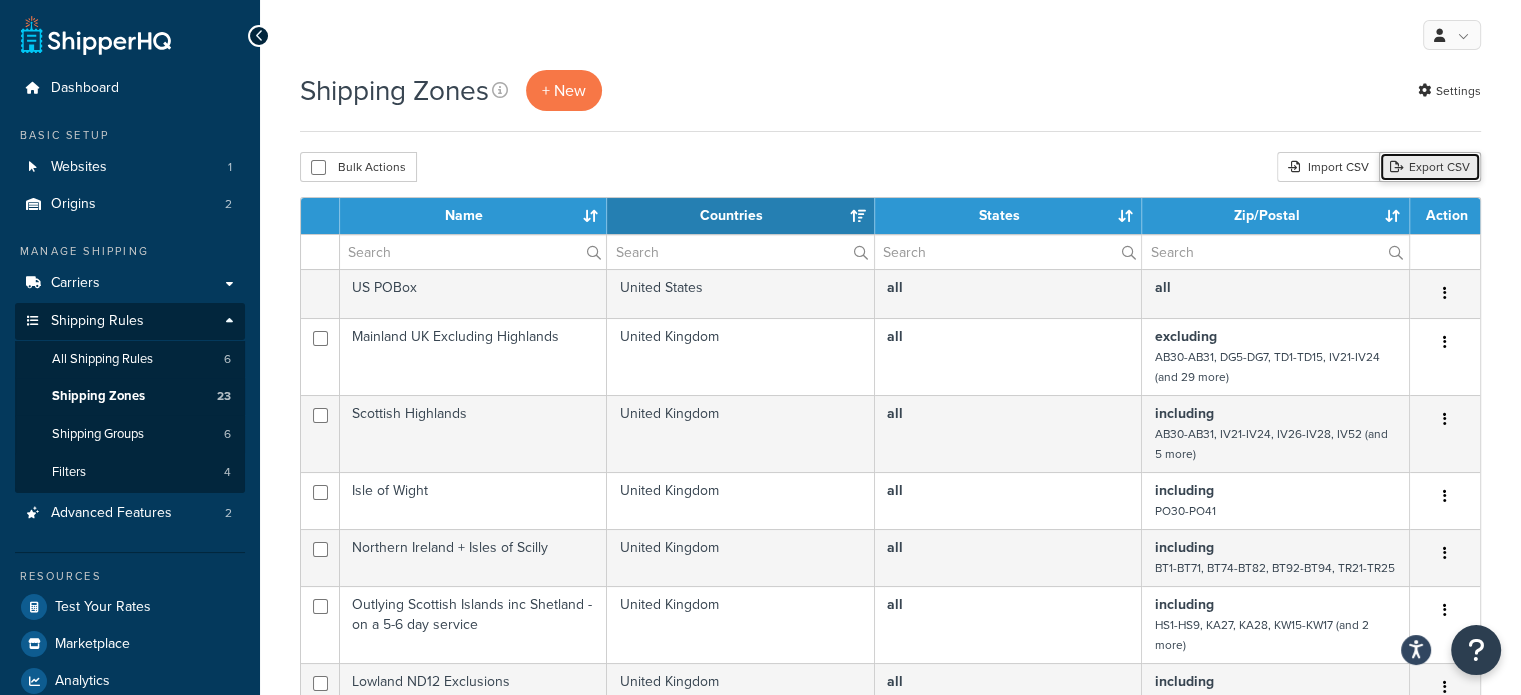 click on "Export CSV" at bounding box center [1430, 167] 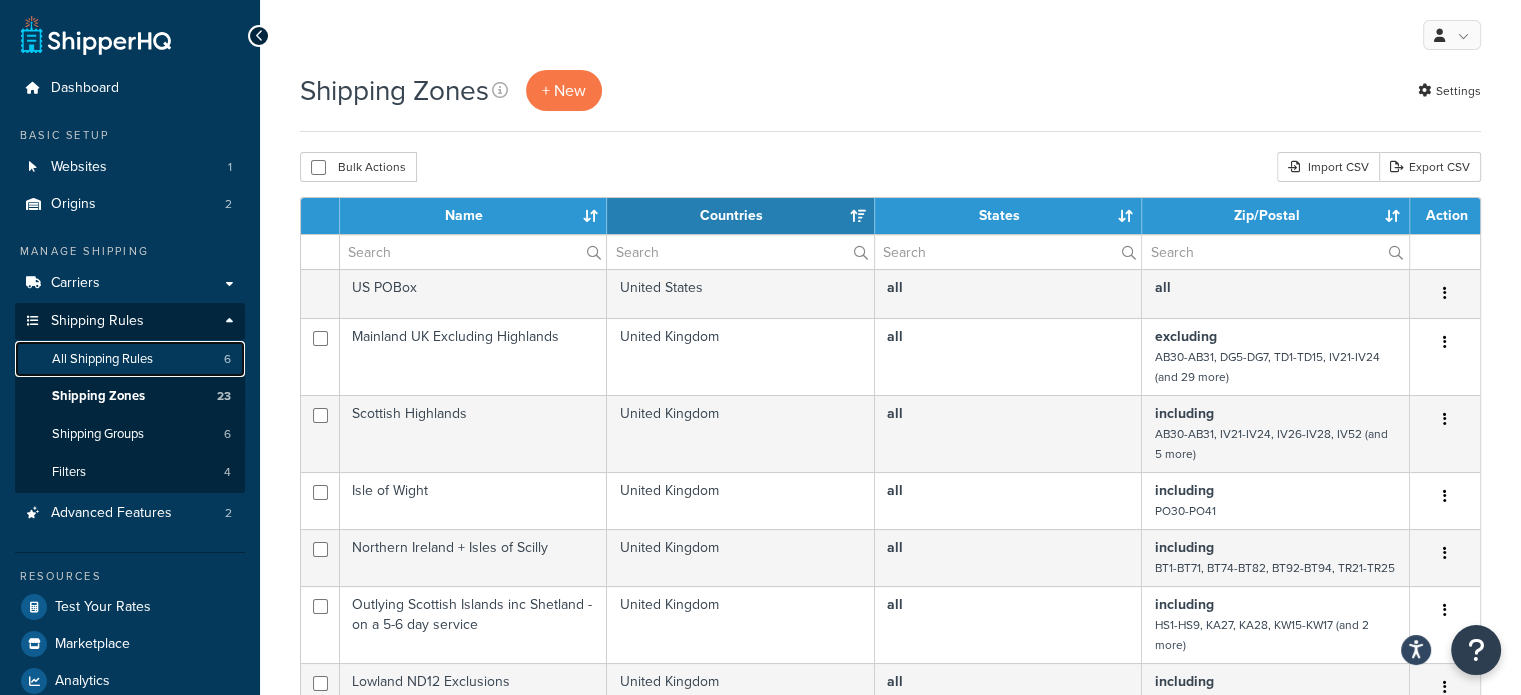 click on "All Shipping Rules" at bounding box center (102, 359) 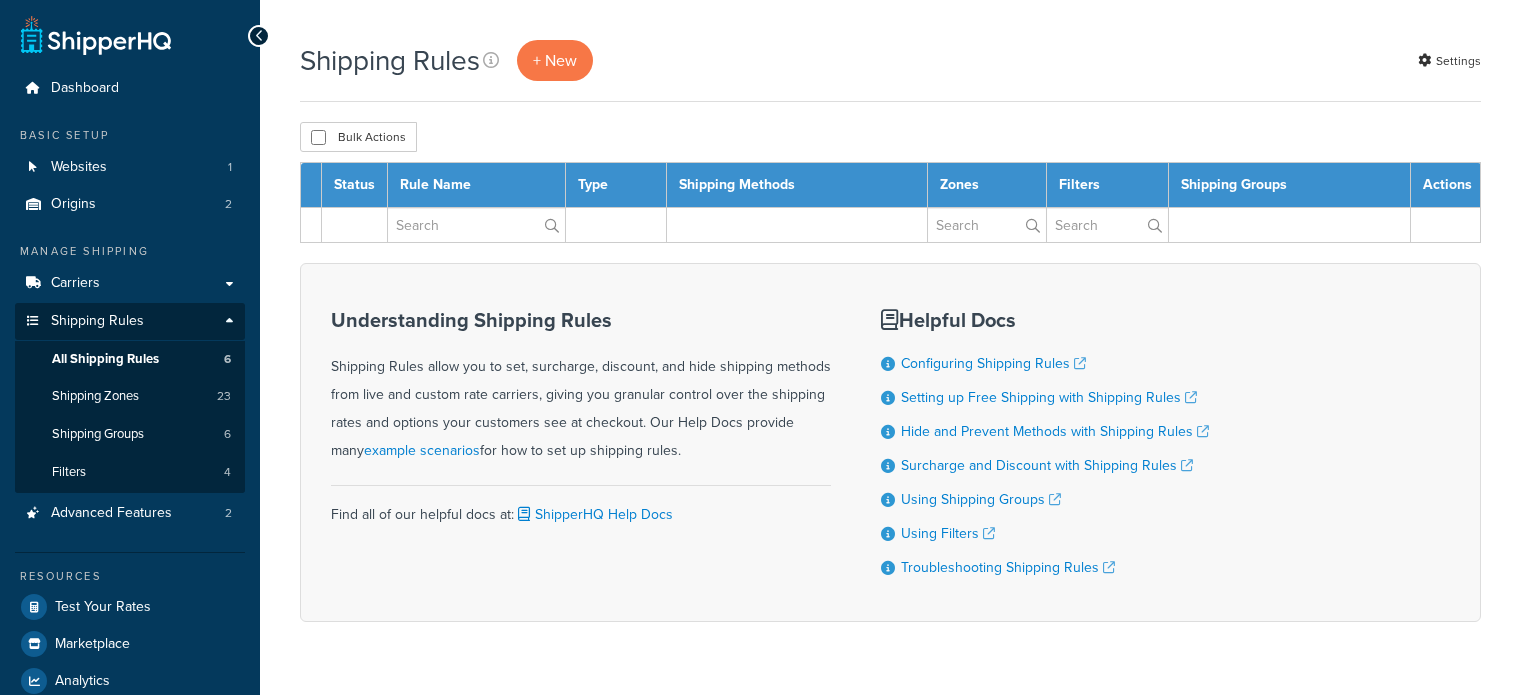 scroll, scrollTop: 0, scrollLeft: 0, axis: both 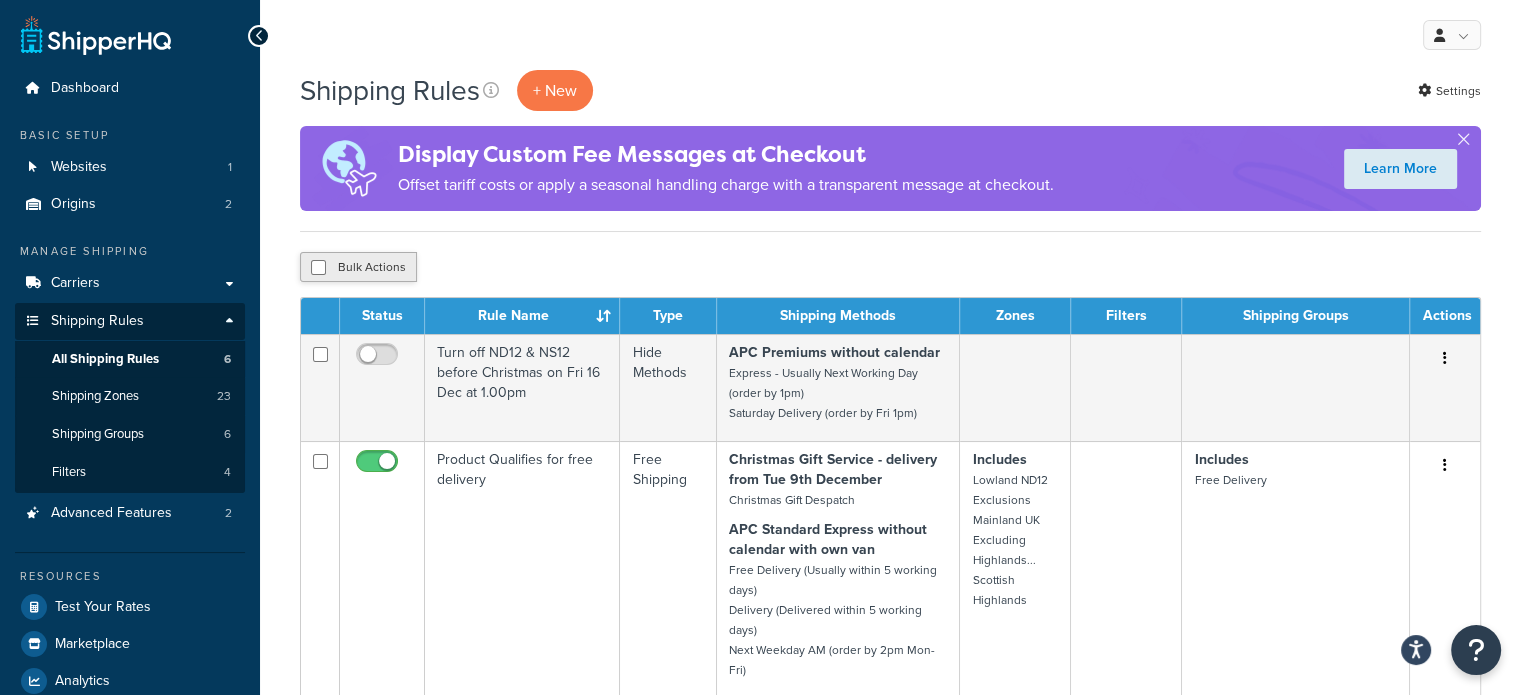 click on "Bulk Actions" at bounding box center [358, 267] 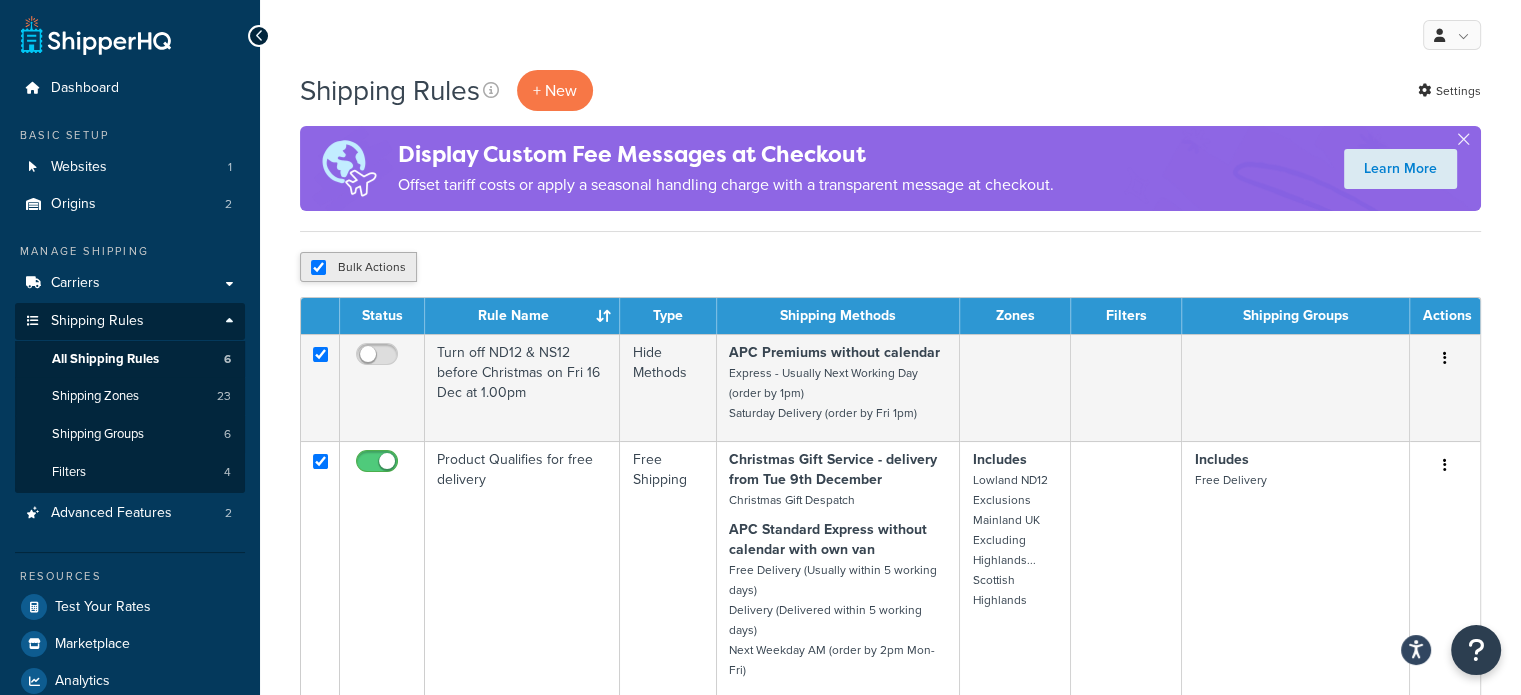 checkbox on "true" 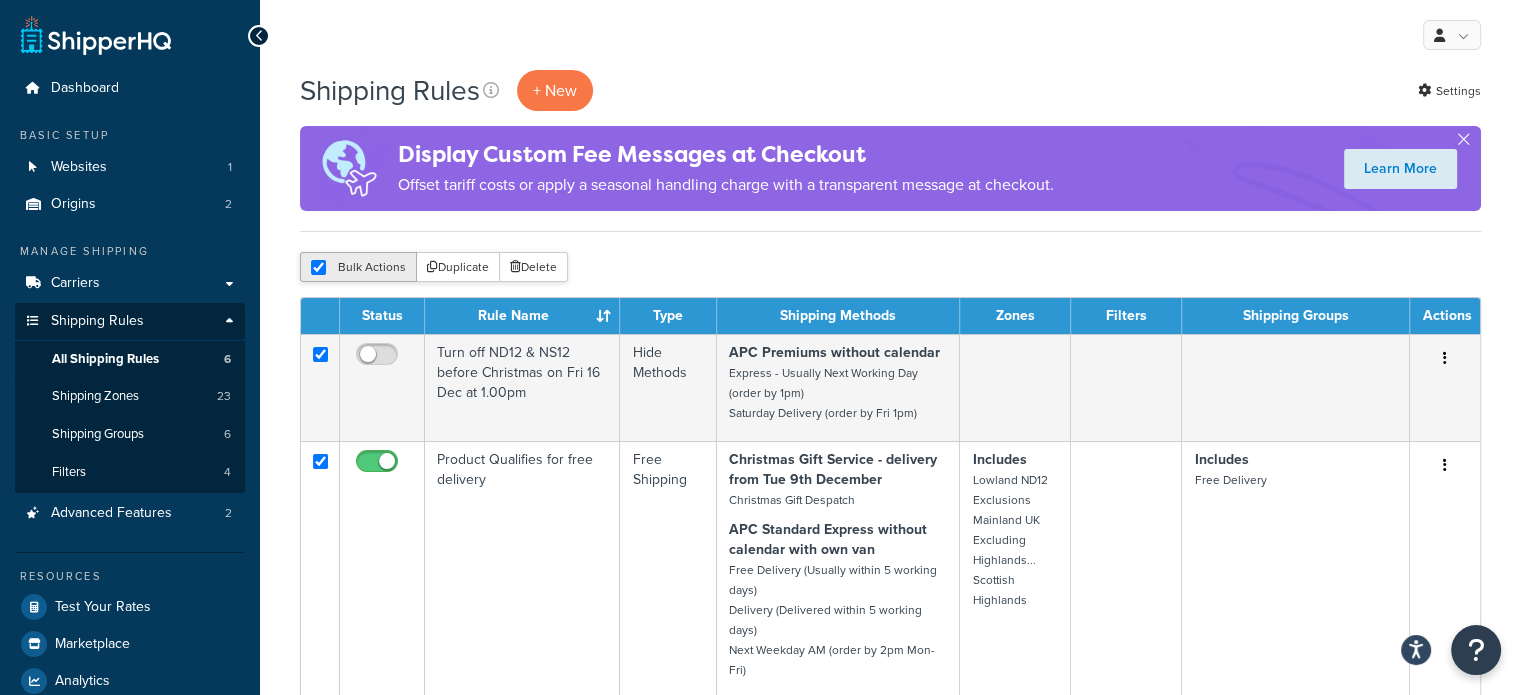 click on "Bulk Actions" at bounding box center [358, 267] 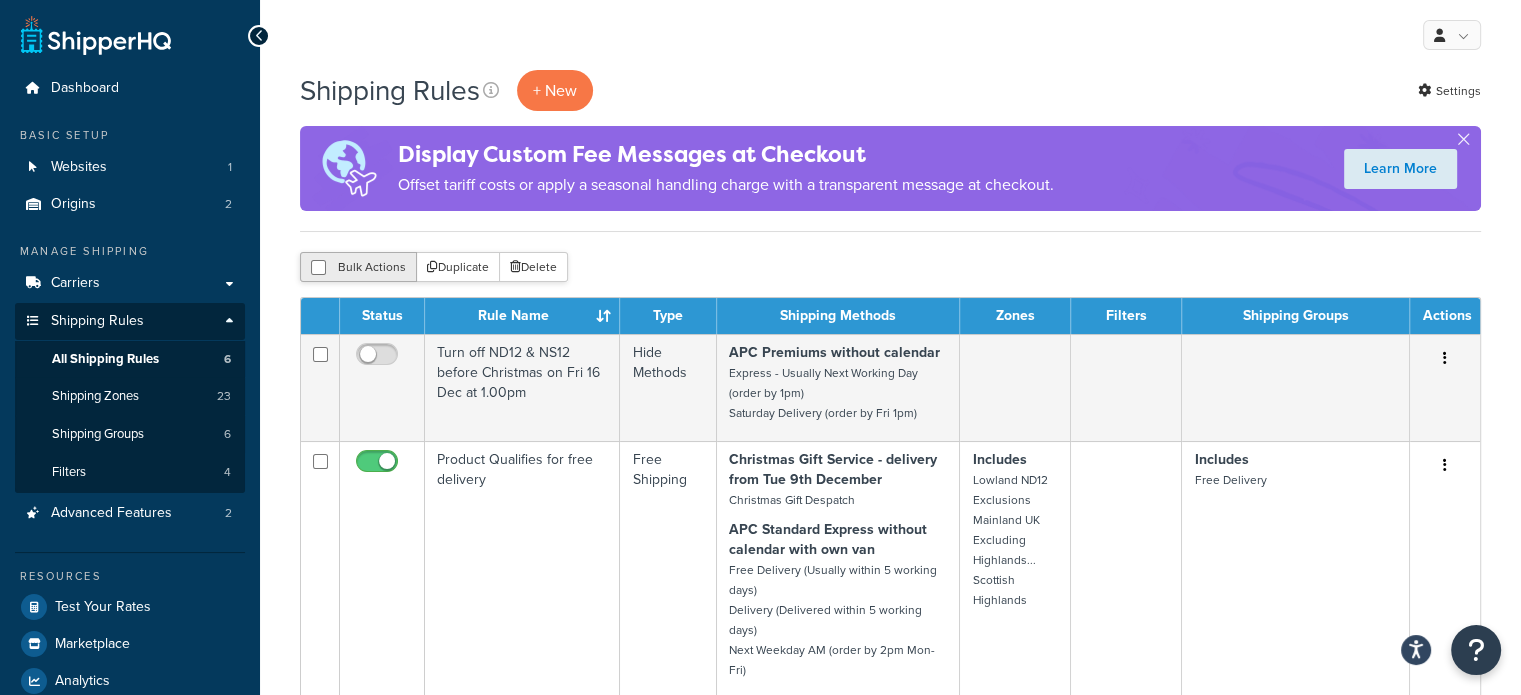 checkbox on "false" 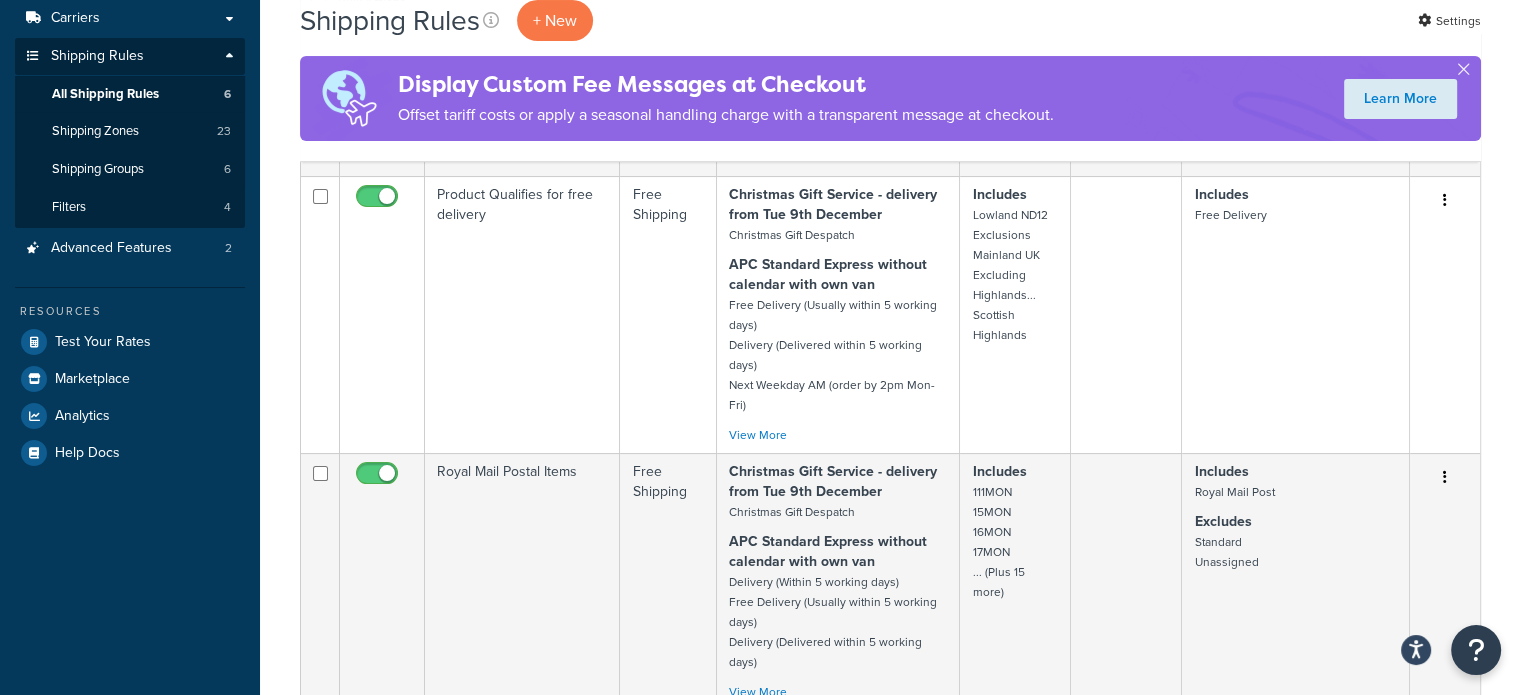 scroll, scrollTop: 312, scrollLeft: 0, axis: vertical 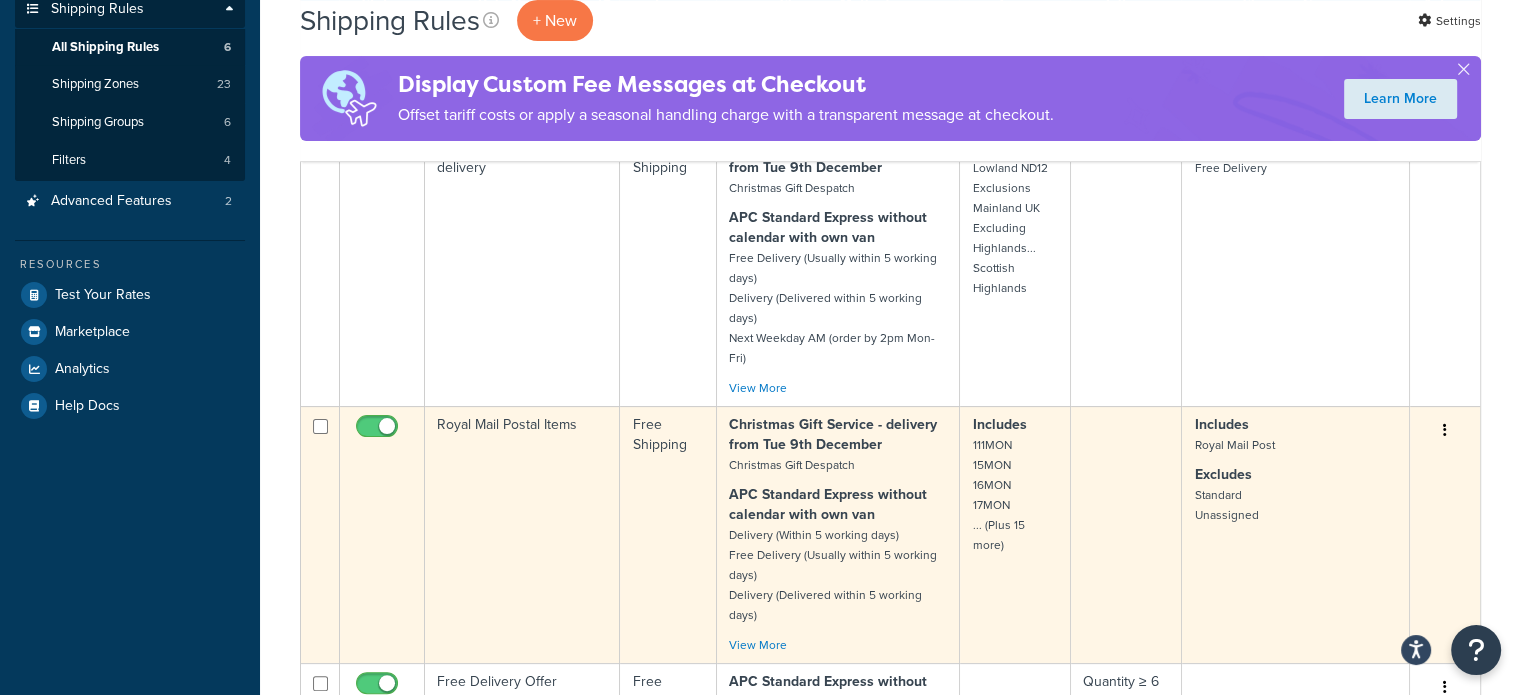 click on "Delivery (Within 5 working days) Free Delivery (Usually within 5 working days) Delivery (Delivered within 5 working days)" at bounding box center [833, 575] 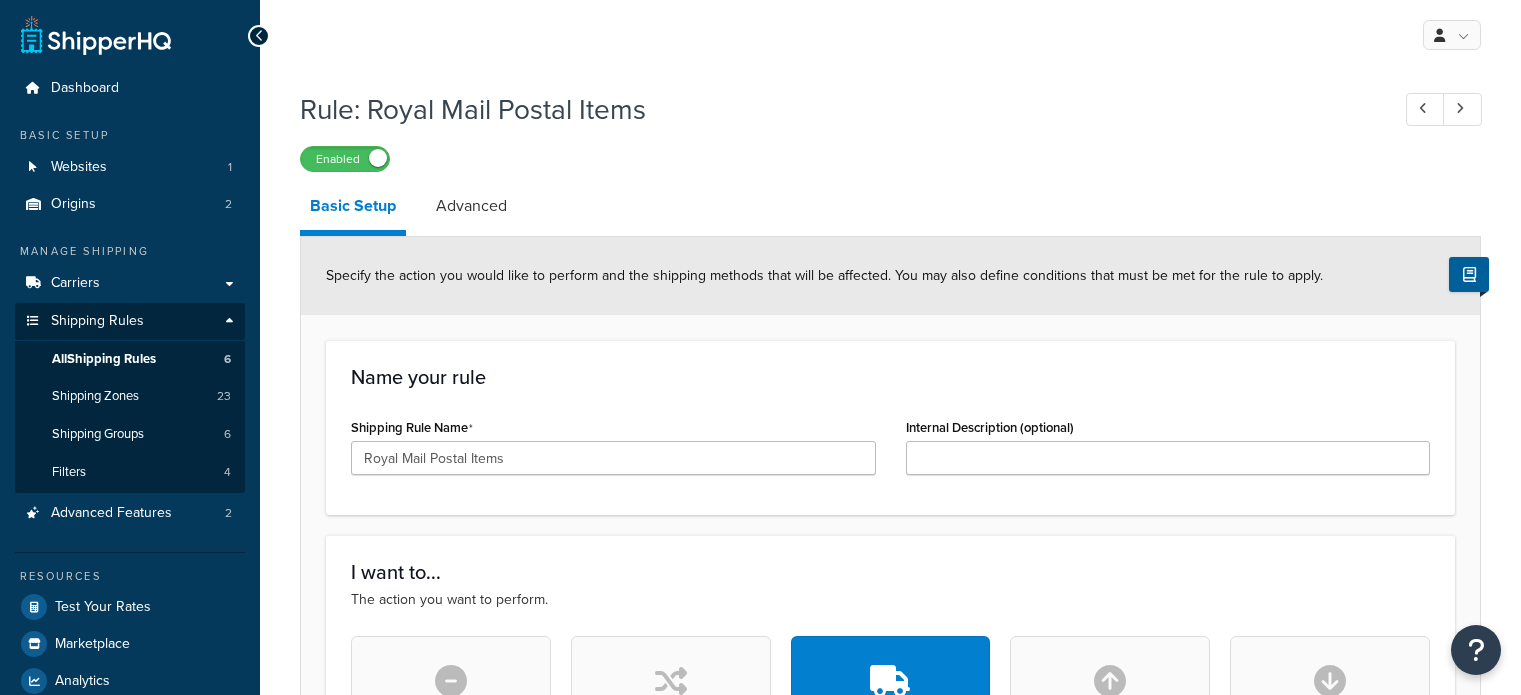 select on "SHIPPING_GROUP" 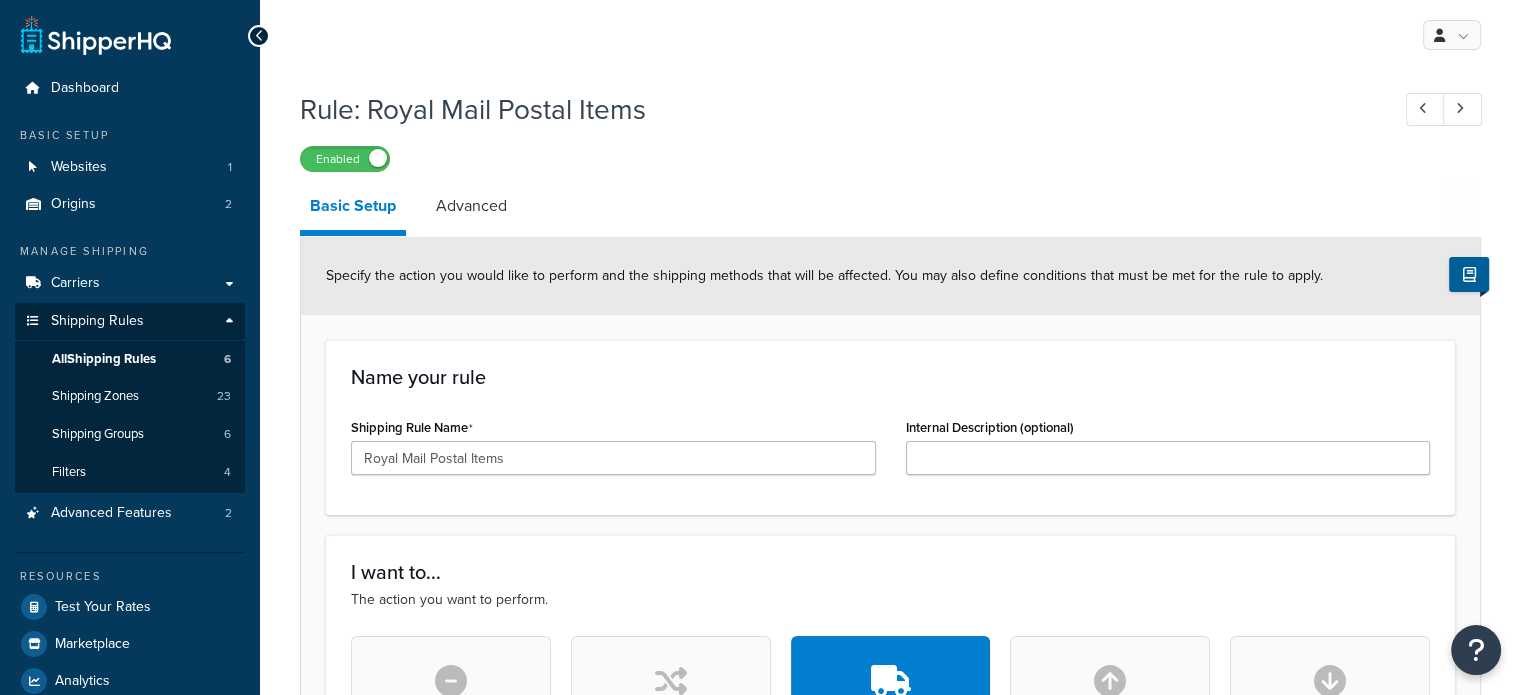 scroll, scrollTop: 0, scrollLeft: 0, axis: both 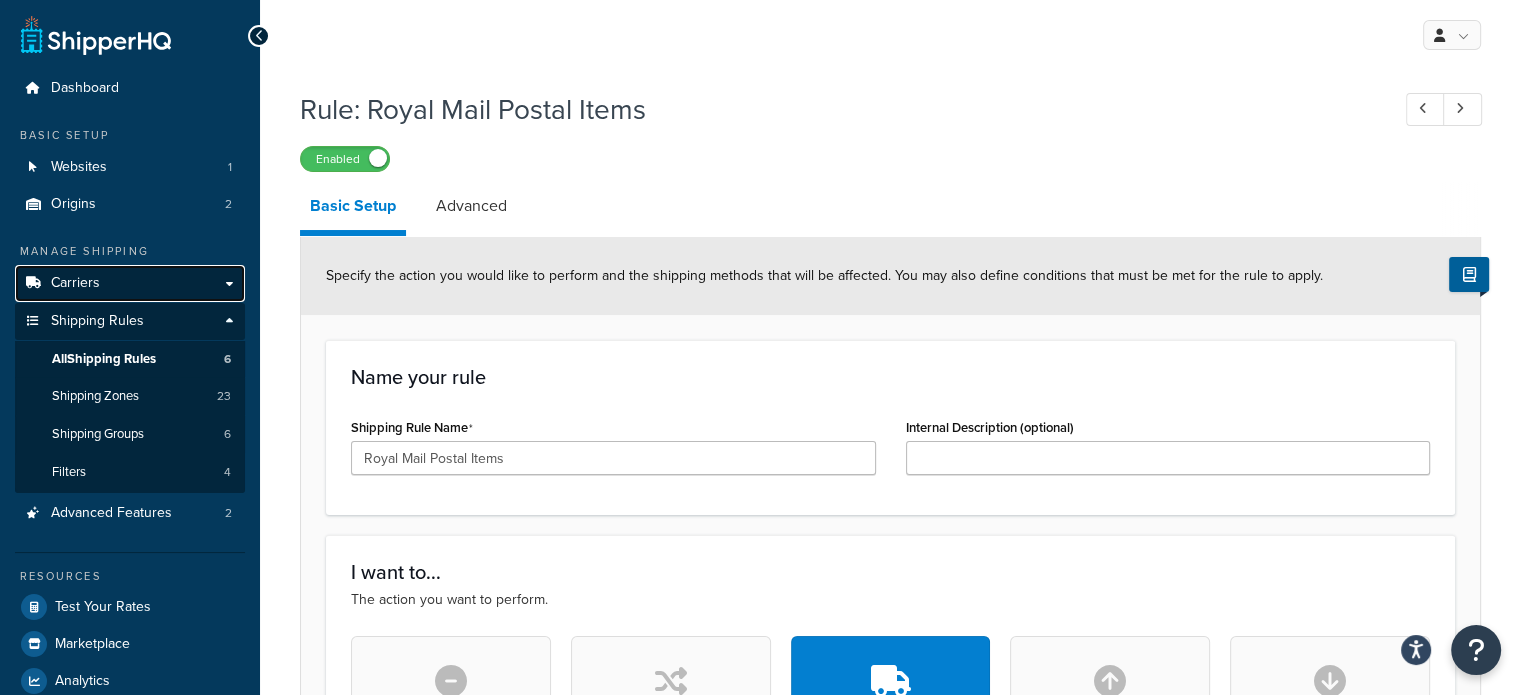 click on "Carriers" at bounding box center (130, 283) 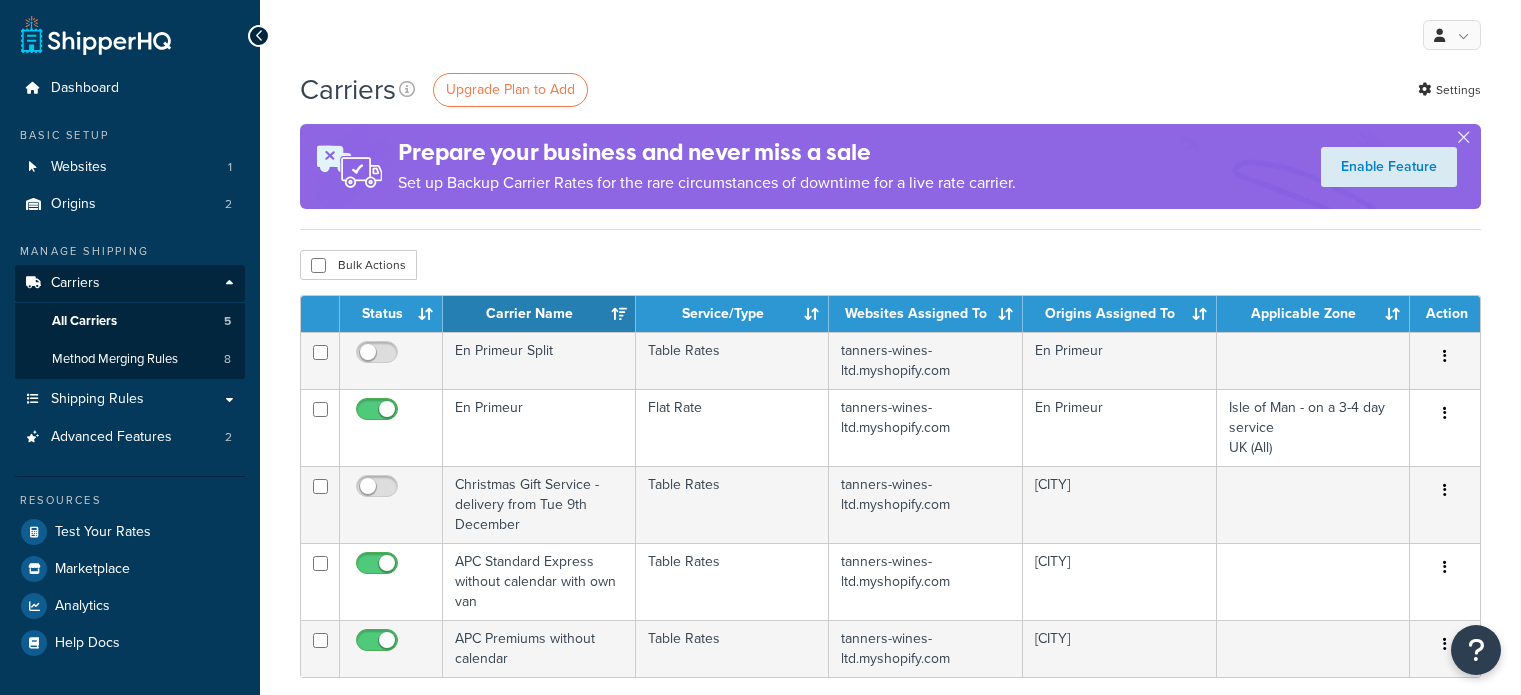 scroll, scrollTop: 0, scrollLeft: 0, axis: both 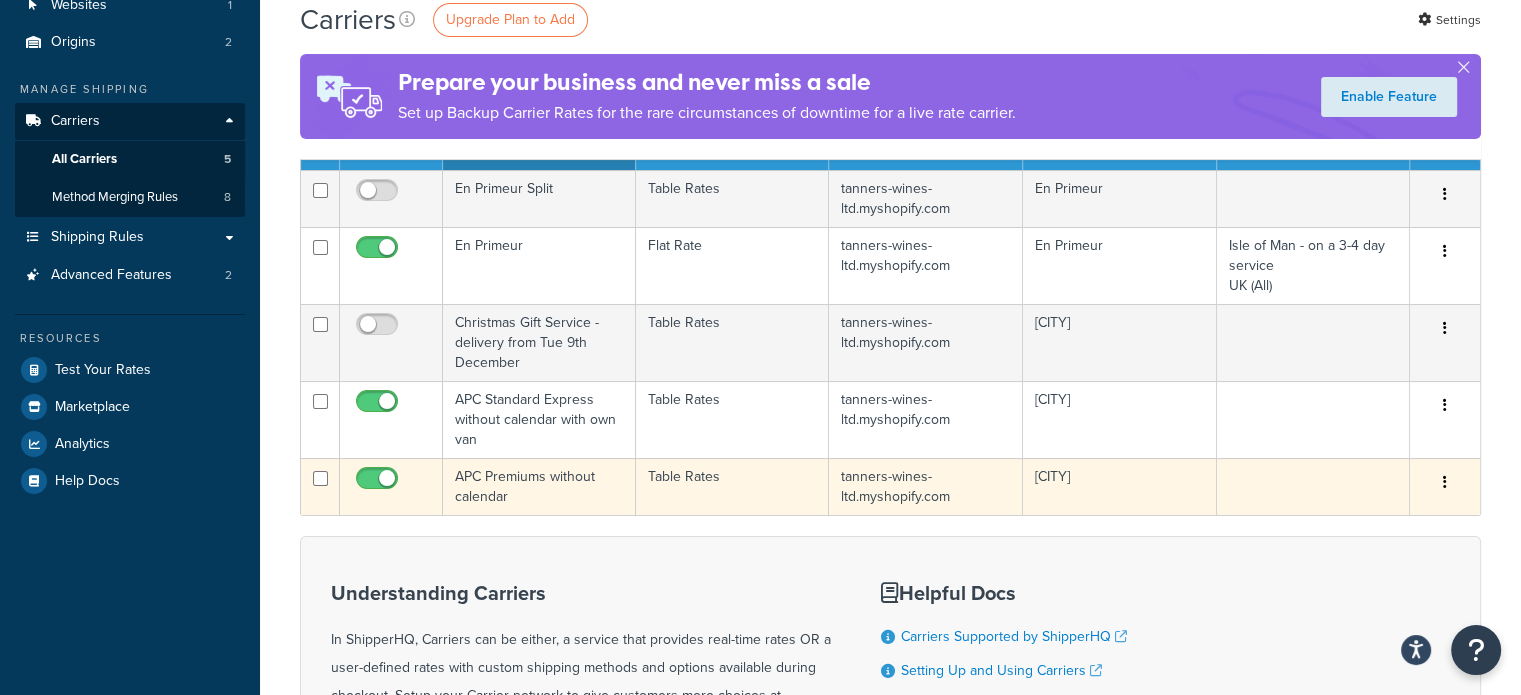 click on "APC Premiums without calendar" at bounding box center (539, 486) 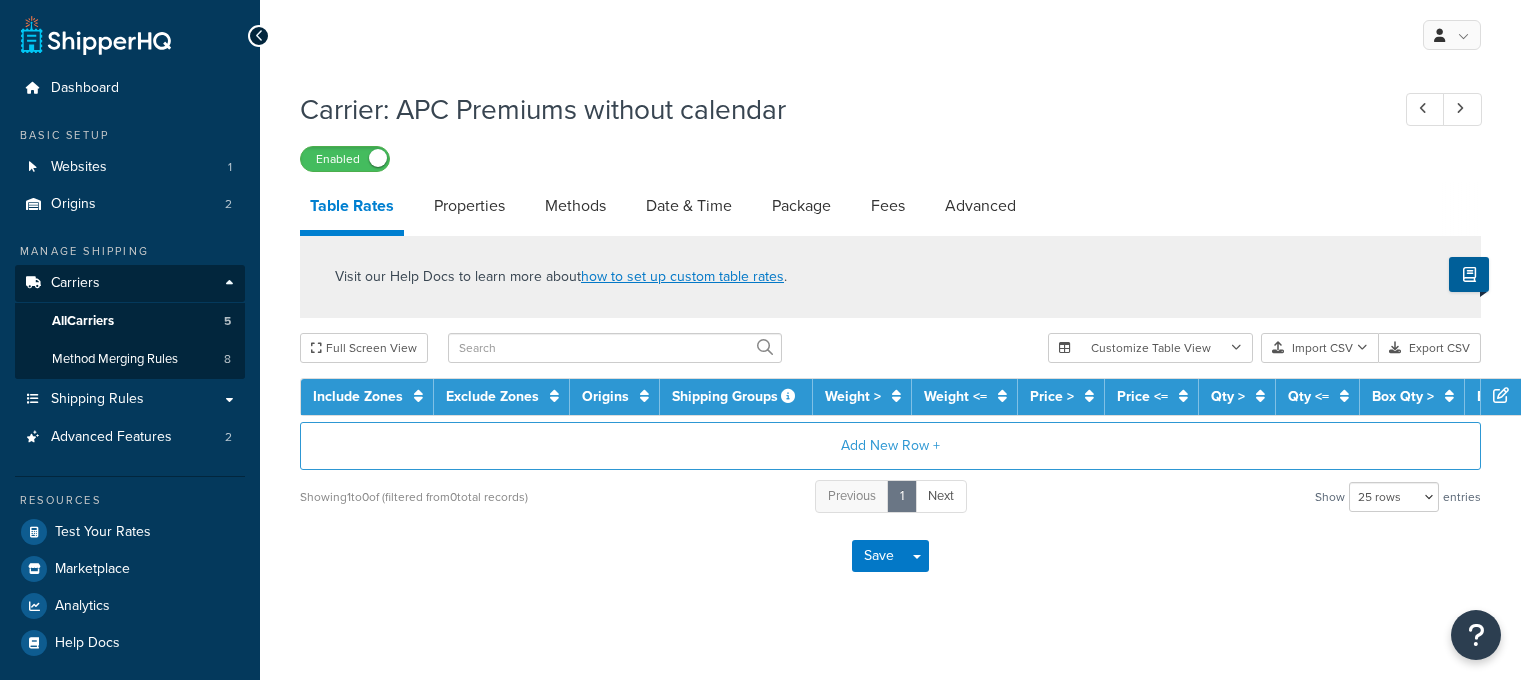 select on "25" 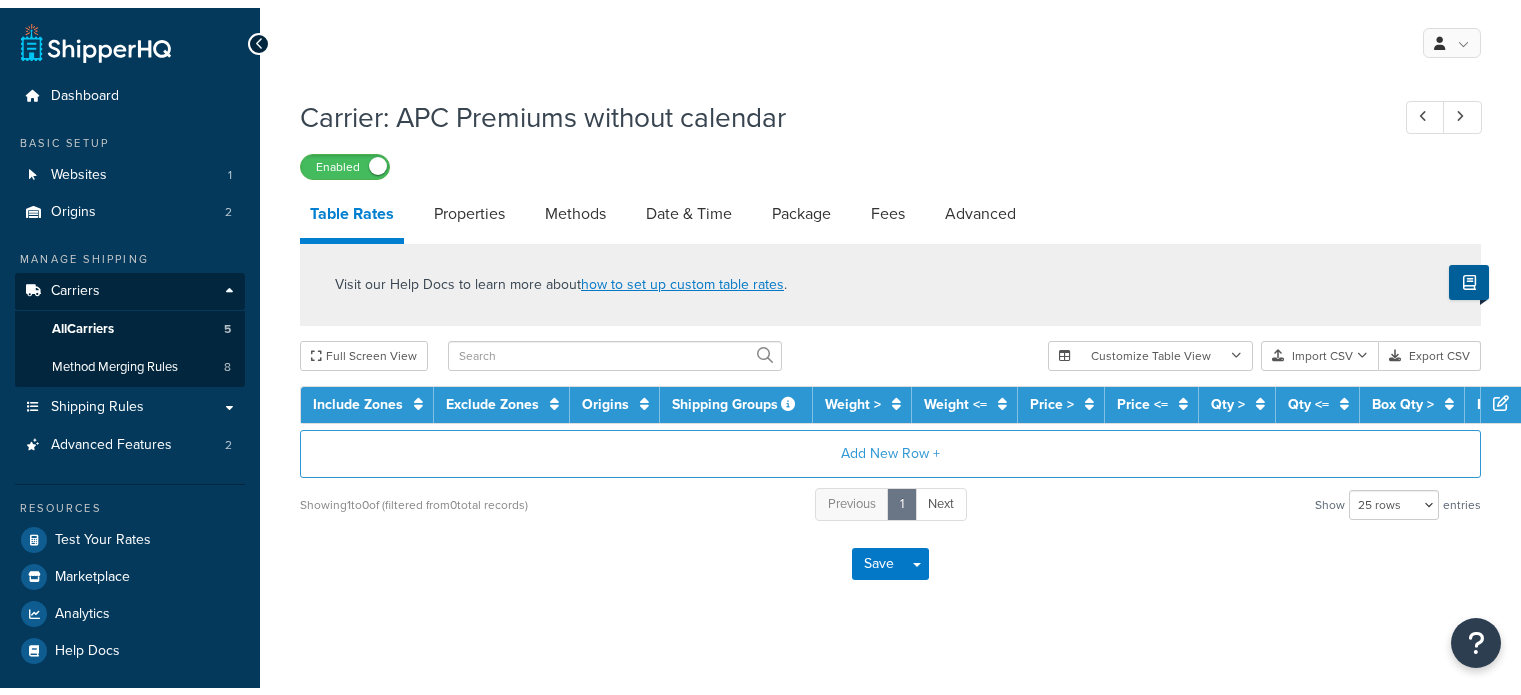 scroll, scrollTop: 0, scrollLeft: 0, axis: both 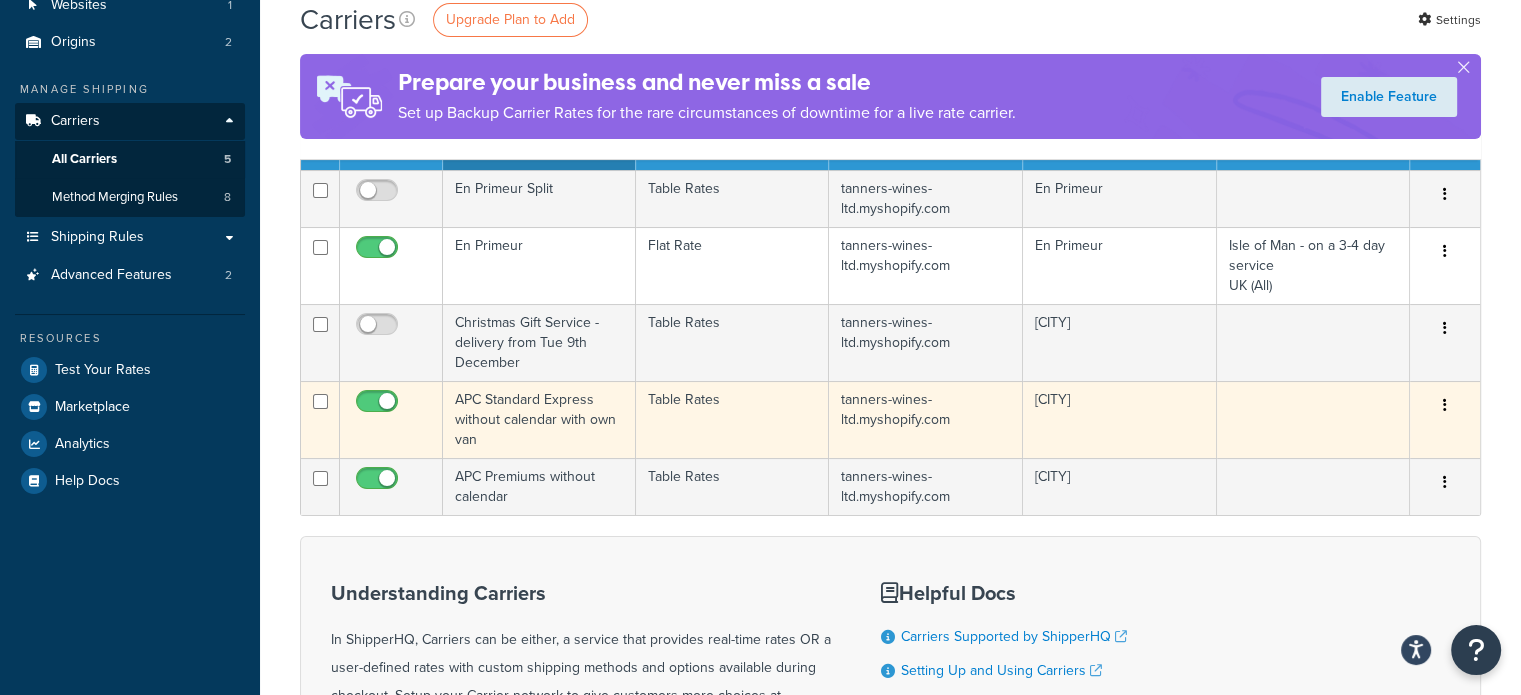click on "APC Standard Express without calendar with own van" at bounding box center [539, 419] 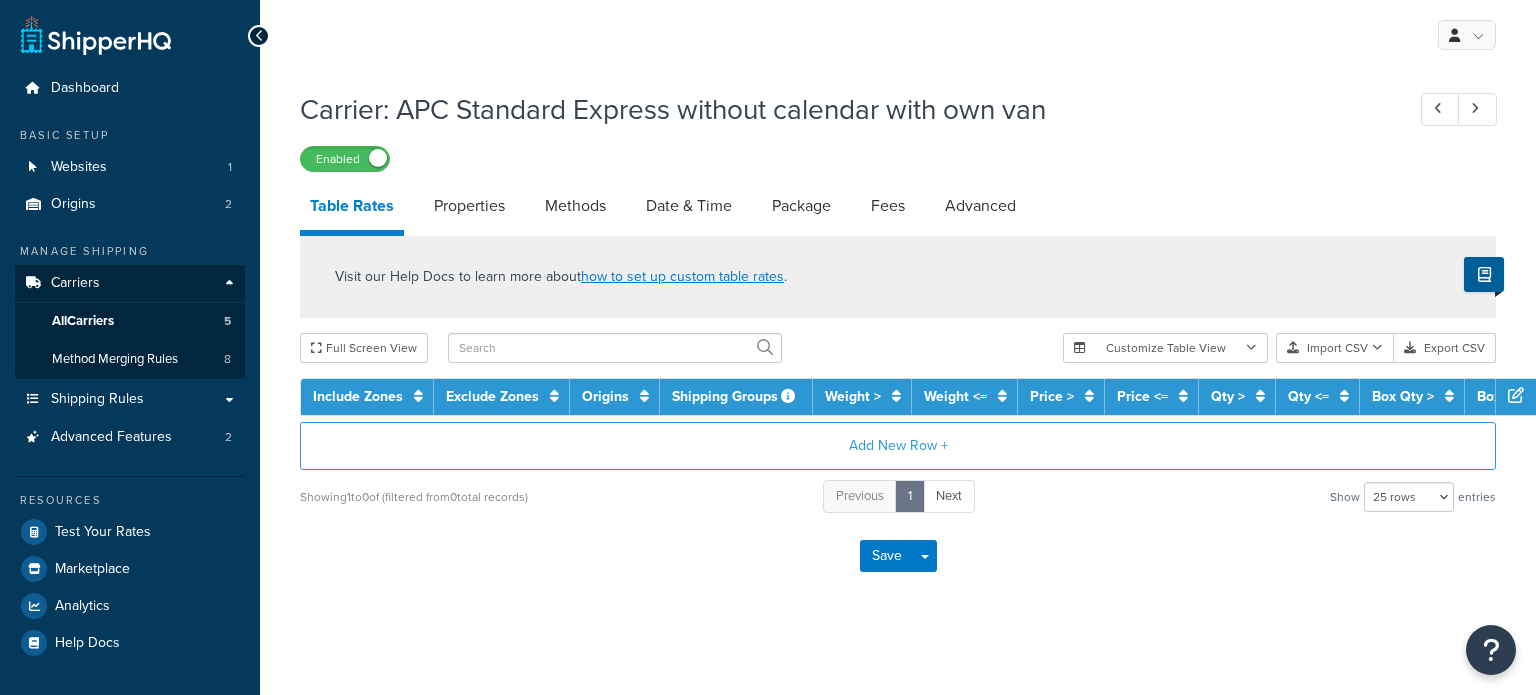 select on "25" 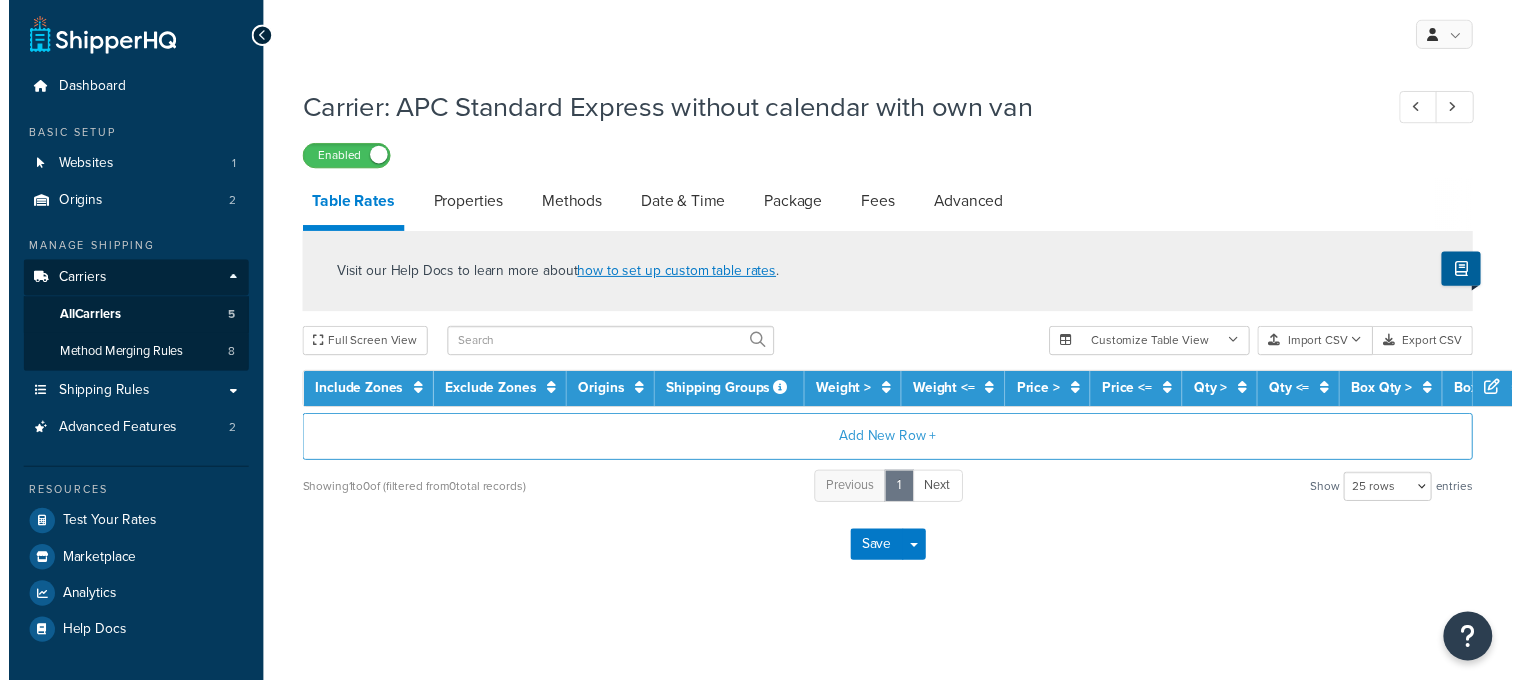 scroll, scrollTop: 0, scrollLeft: 0, axis: both 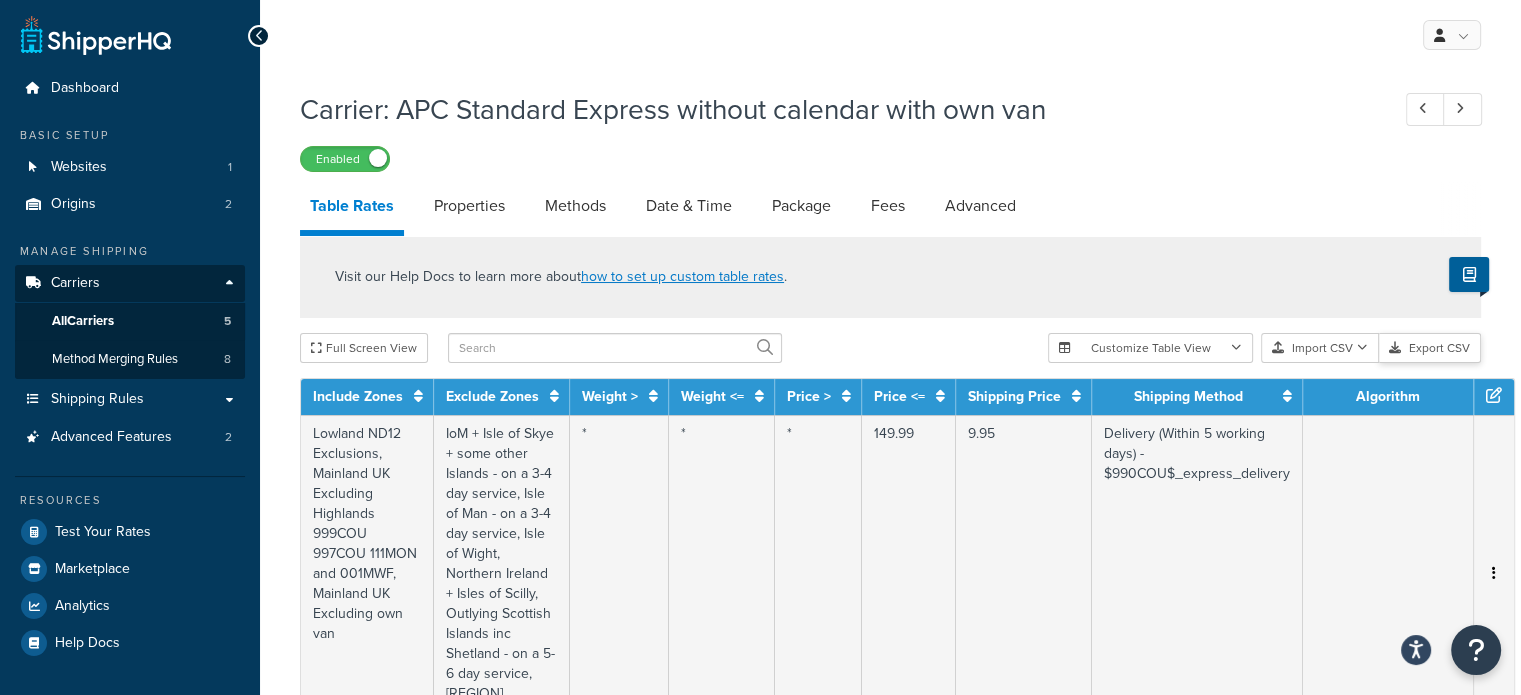click on "Export CSV" at bounding box center (1430, 348) 